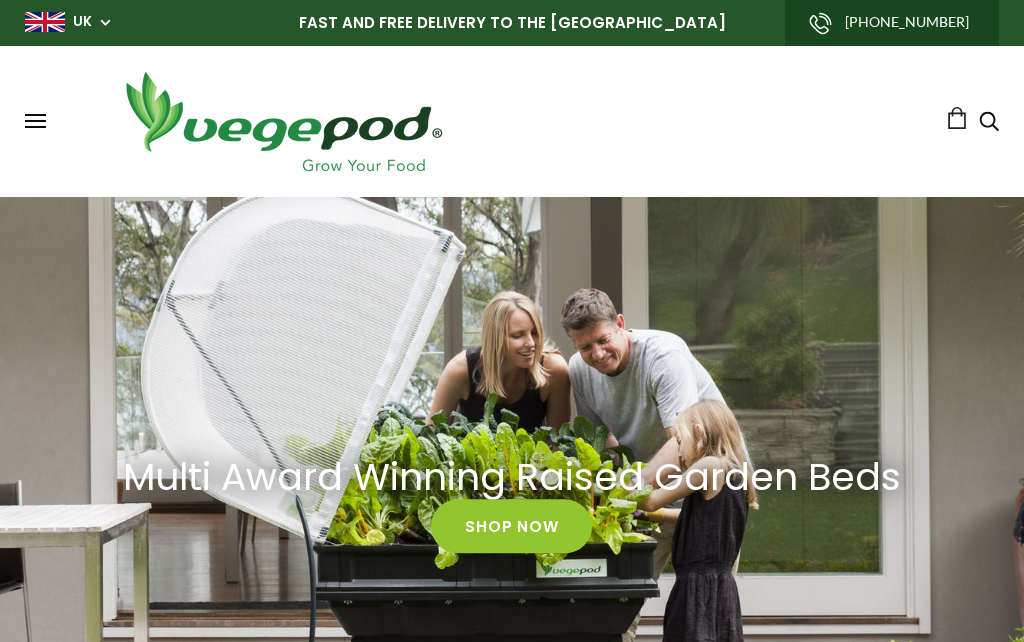 scroll, scrollTop: 0, scrollLeft: 0, axis: both 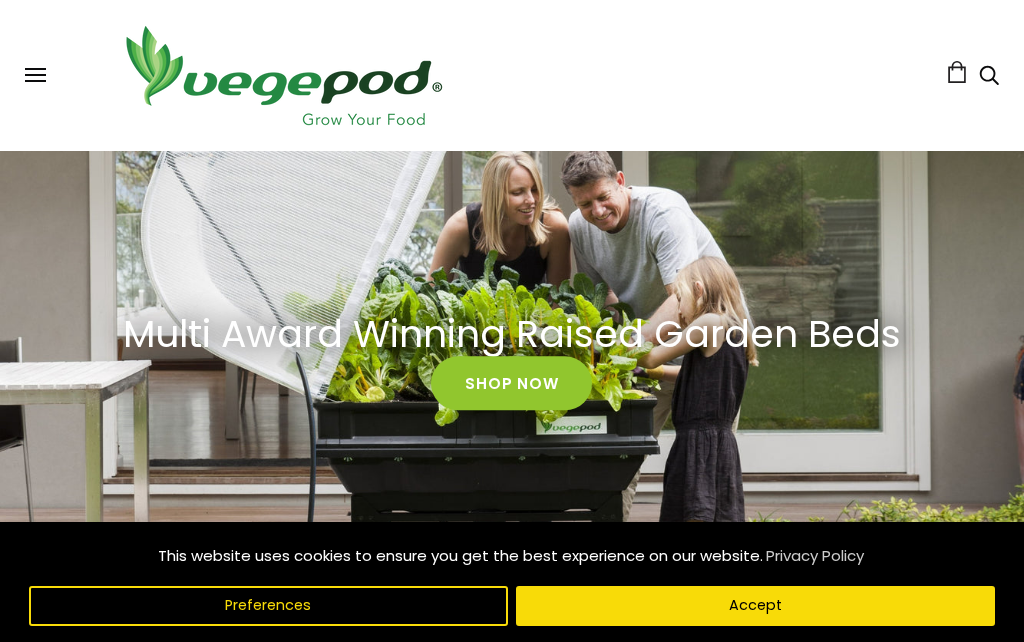 click on "Accept" at bounding box center (755, 606) 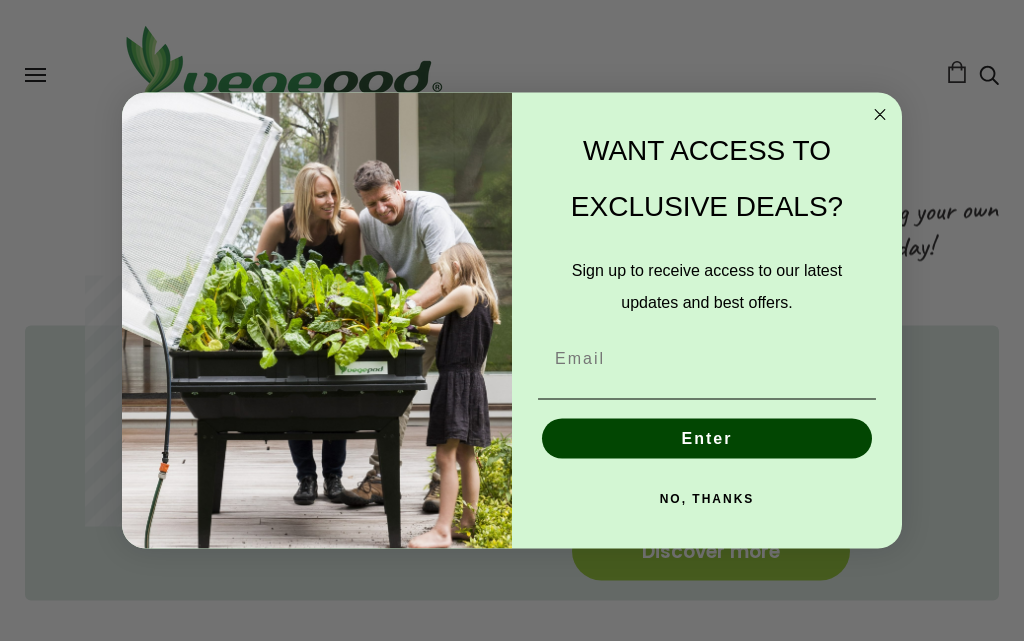 scroll, scrollTop: 733, scrollLeft: 0, axis: vertical 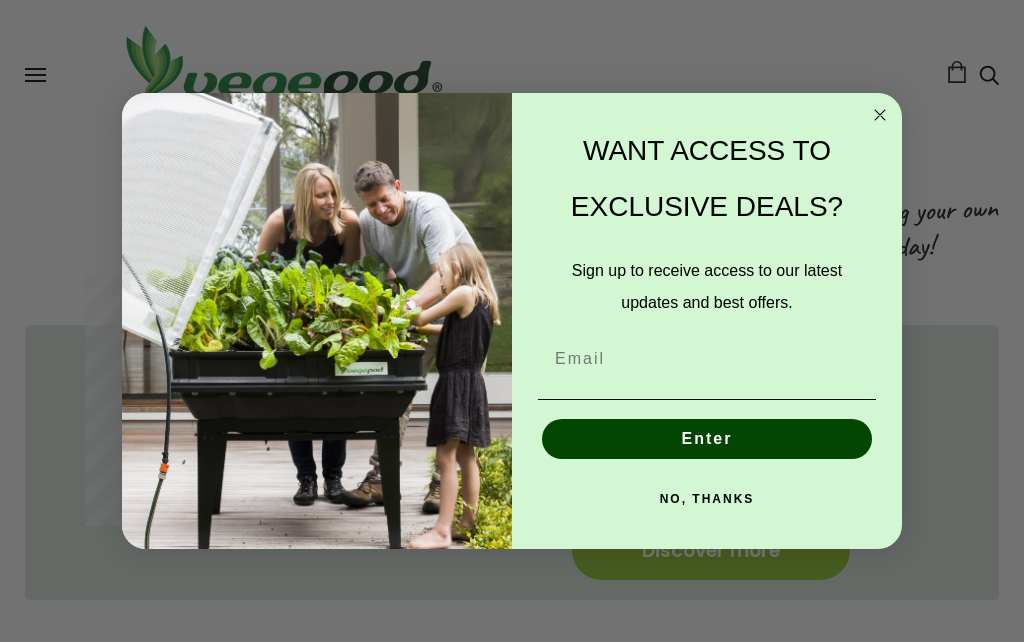 click 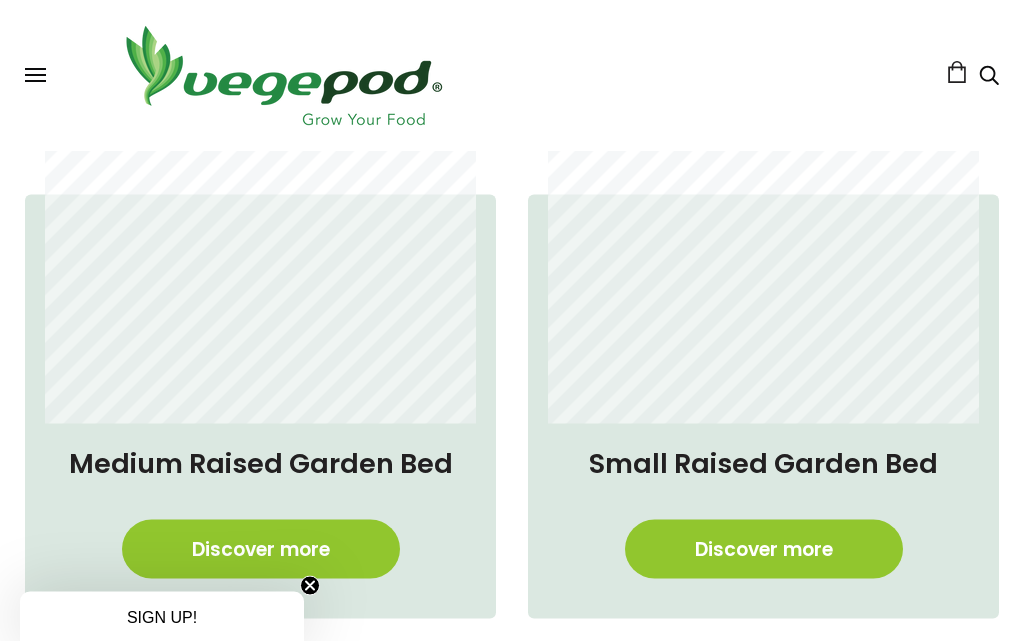 scroll, scrollTop: 1282, scrollLeft: 0, axis: vertical 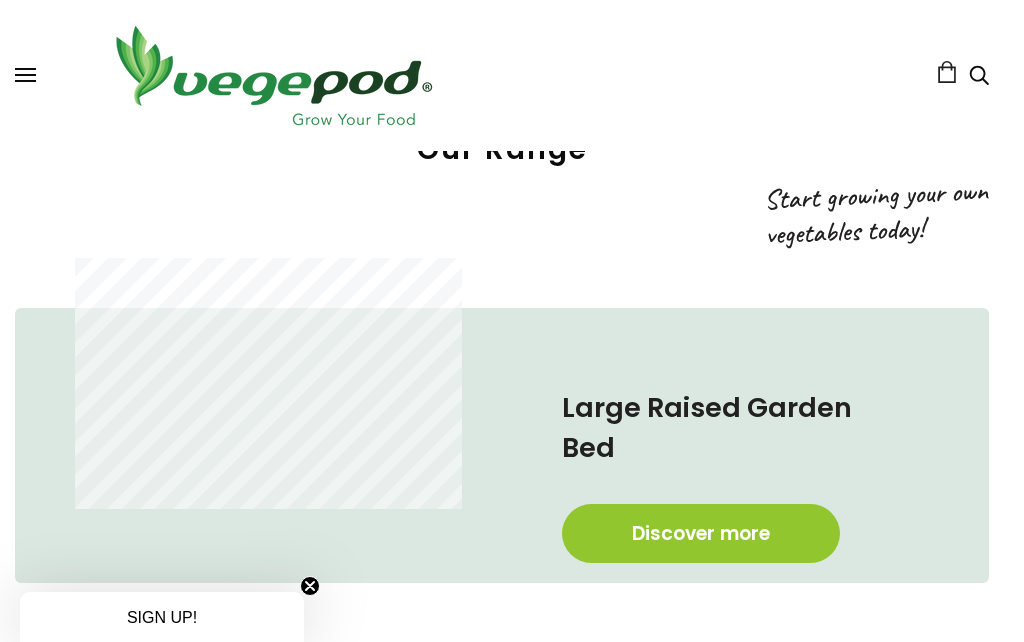 click on "Discover more" at bounding box center (701, 533) 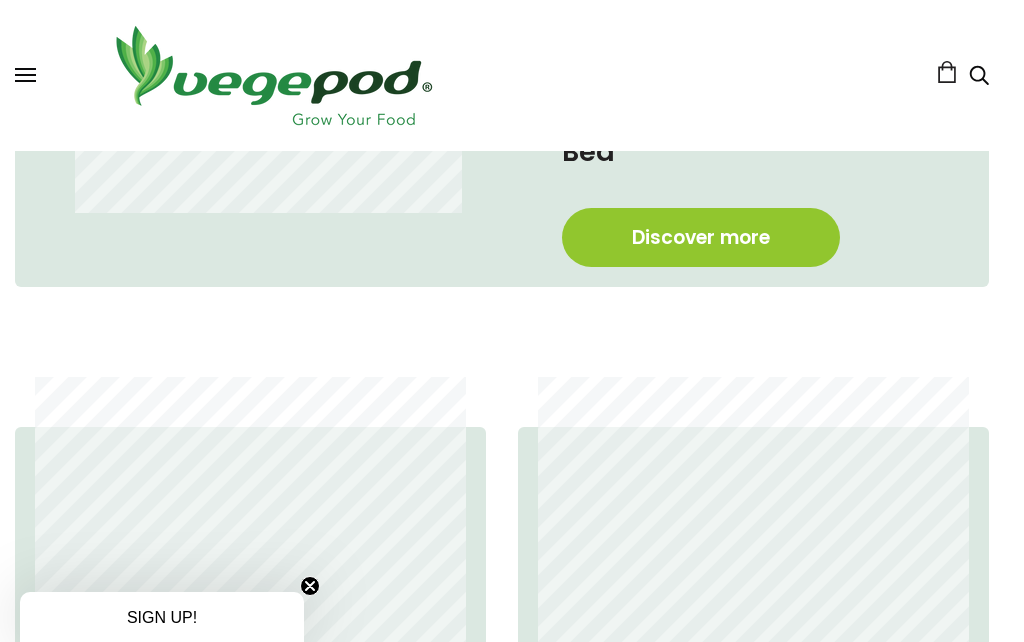 scroll, scrollTop: 1175, scrollLeft: 10, axis: both 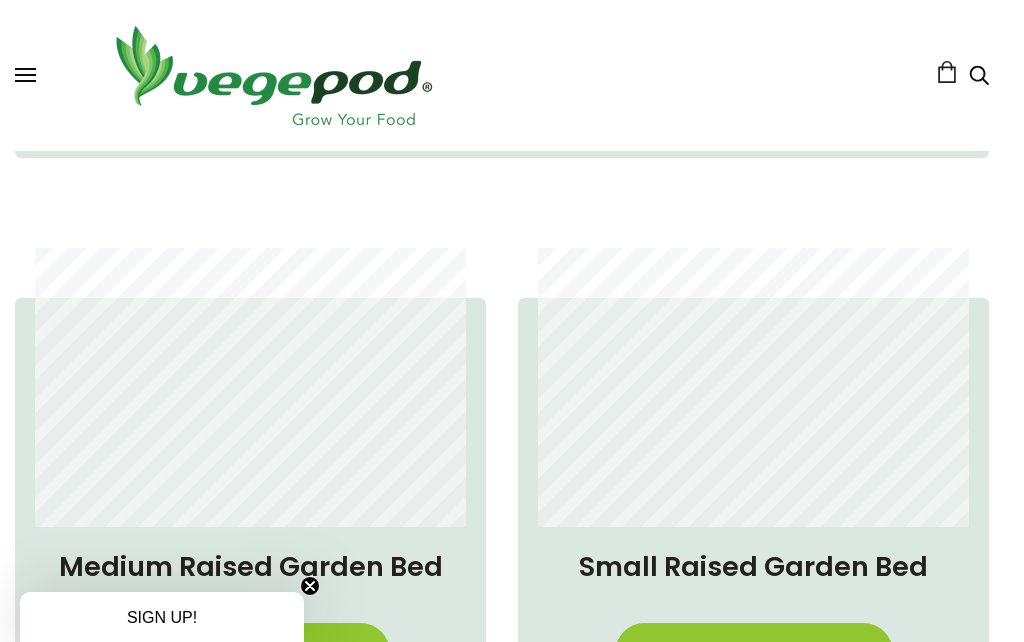 click on "Discover more" at bounding box center (251, 652) 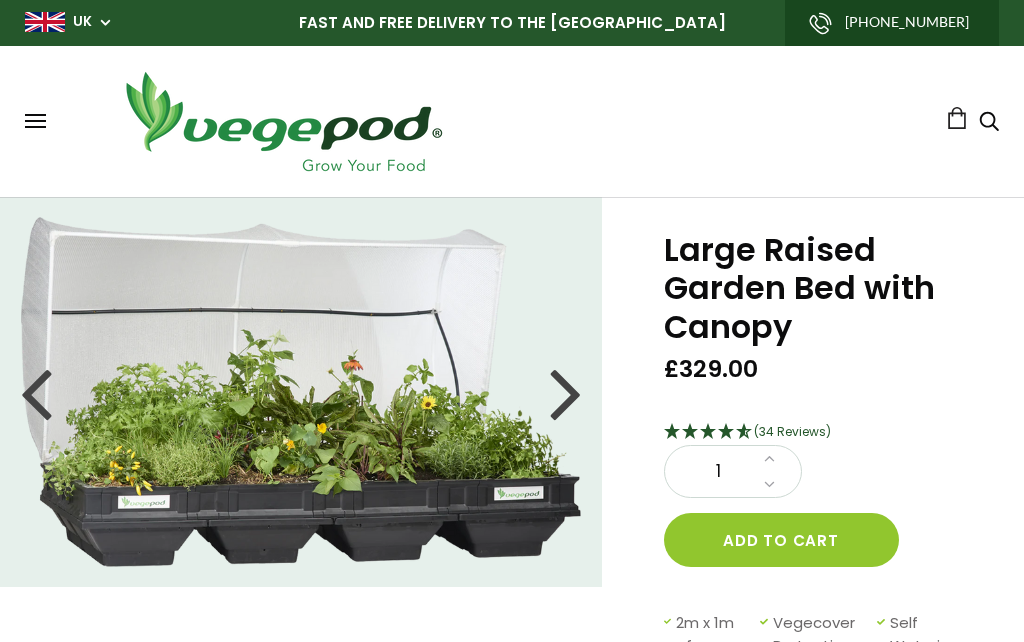 scroll, scrollTop: 0, scrollLeft: 0, axis: both 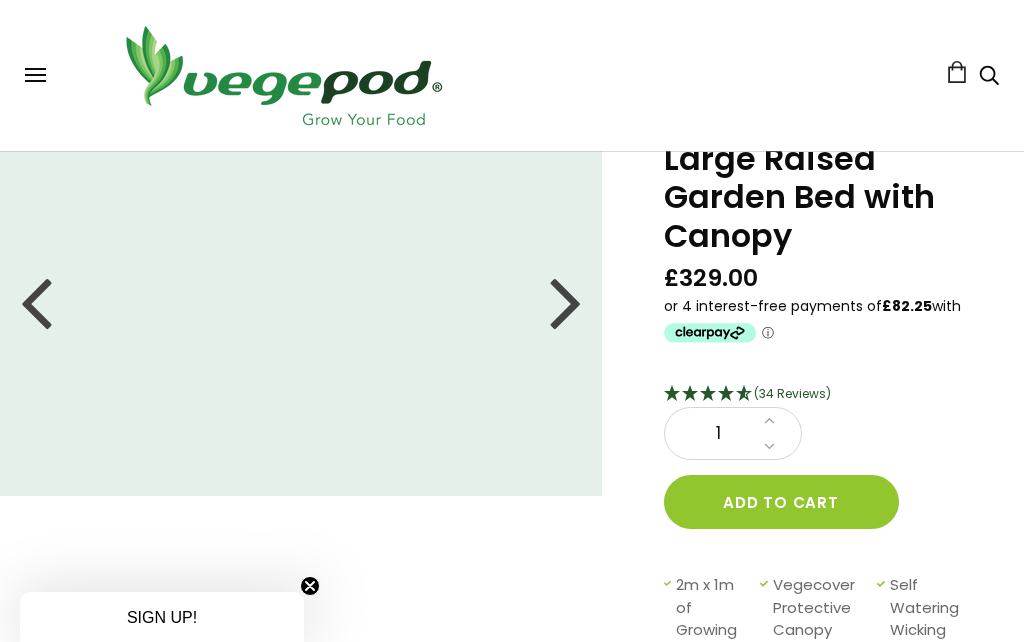 click at bounding box center [566, 301] 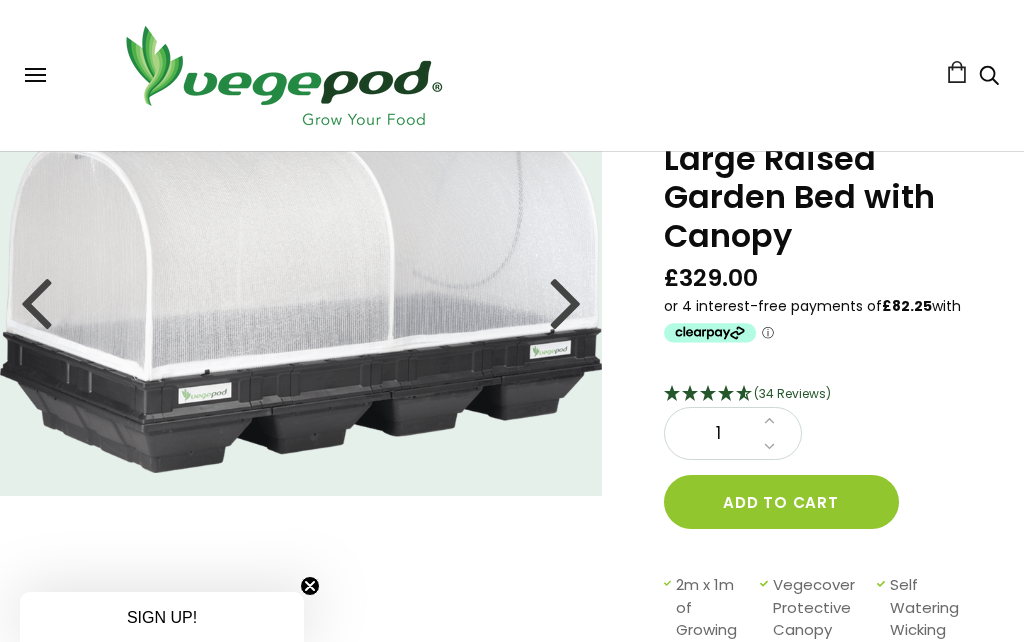 click at bounding box center (566, 301) 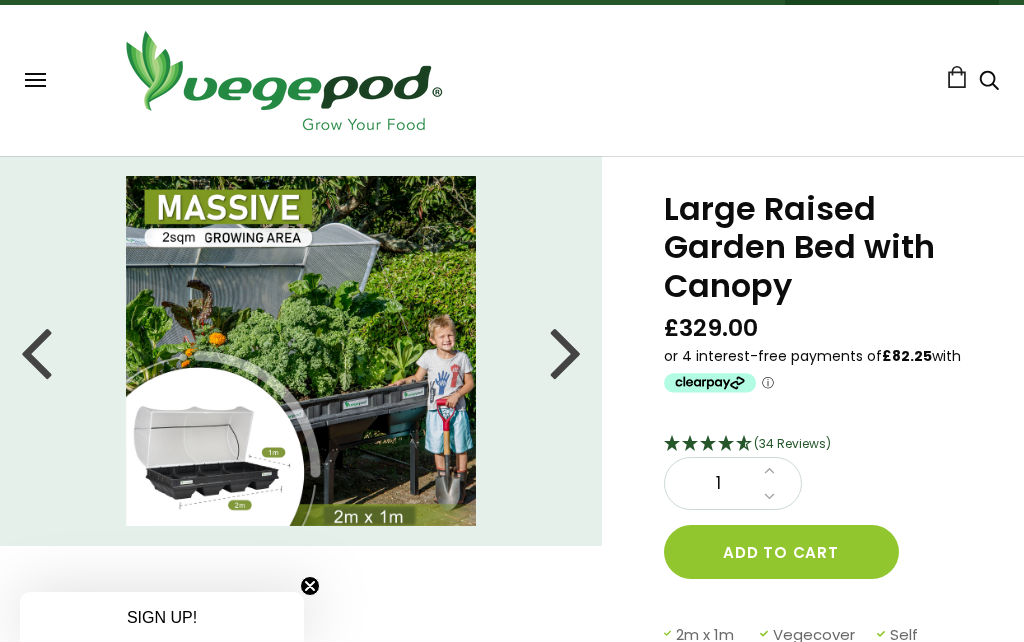 scroll, scrollTop: 37, scrollLeft: 0, axis: vertical 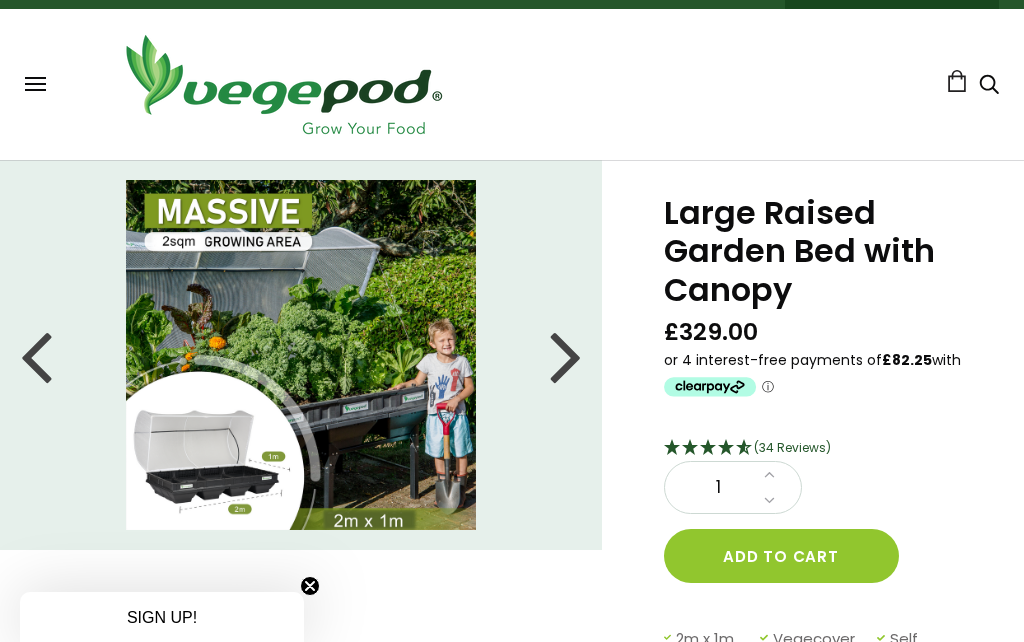 click at bounding box center [301, 355] 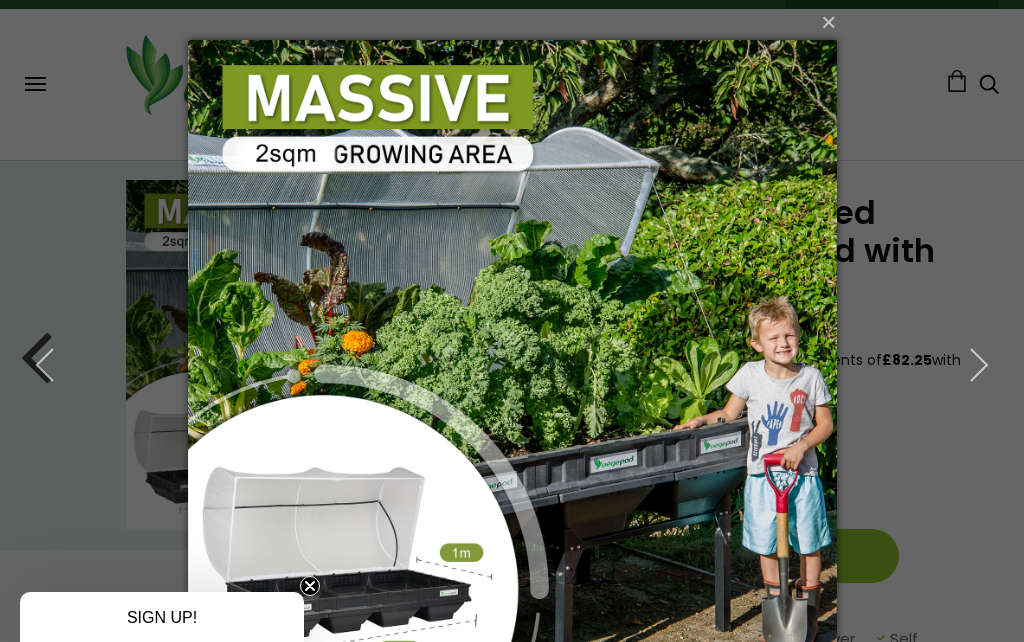 click at bounding box center (512, 364) 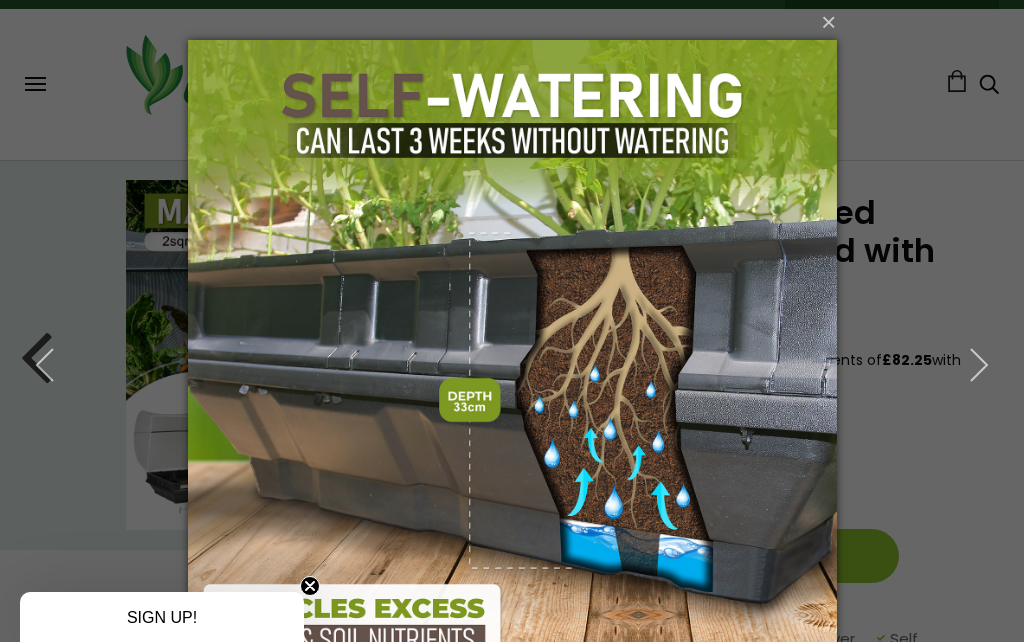 click 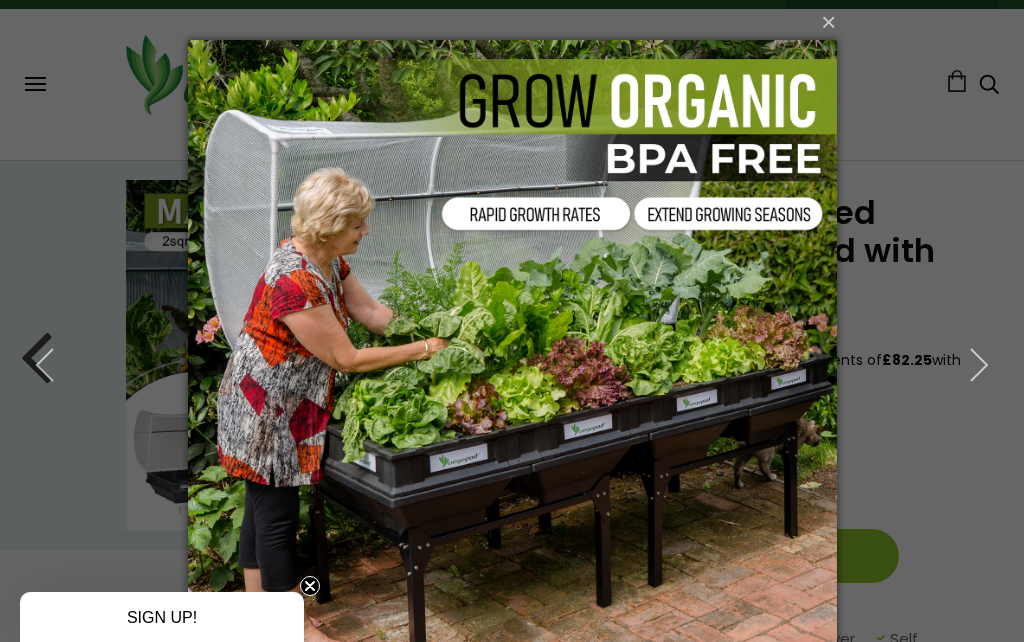 click 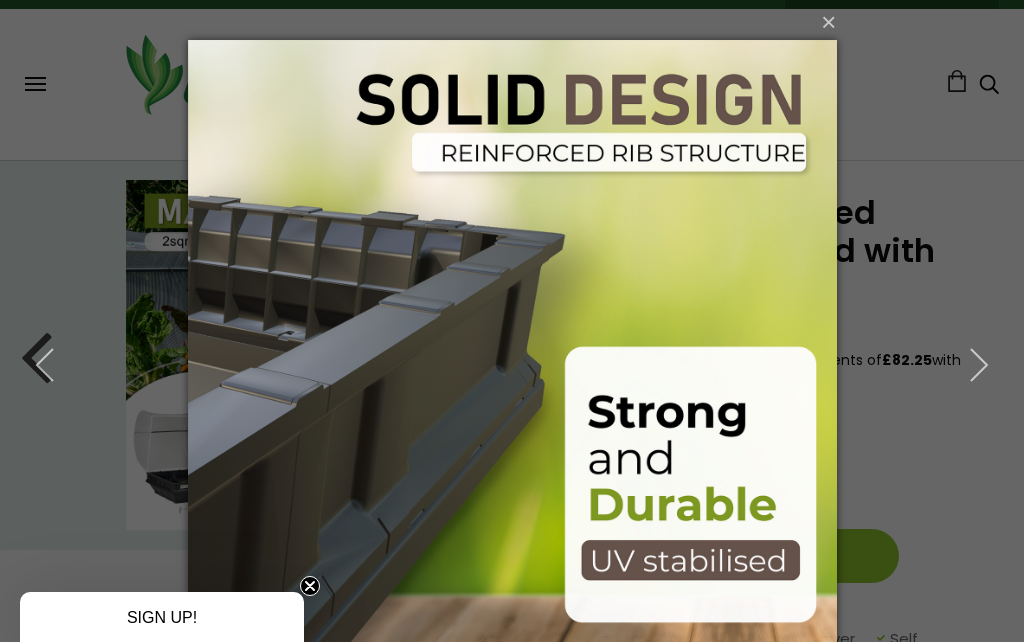 click 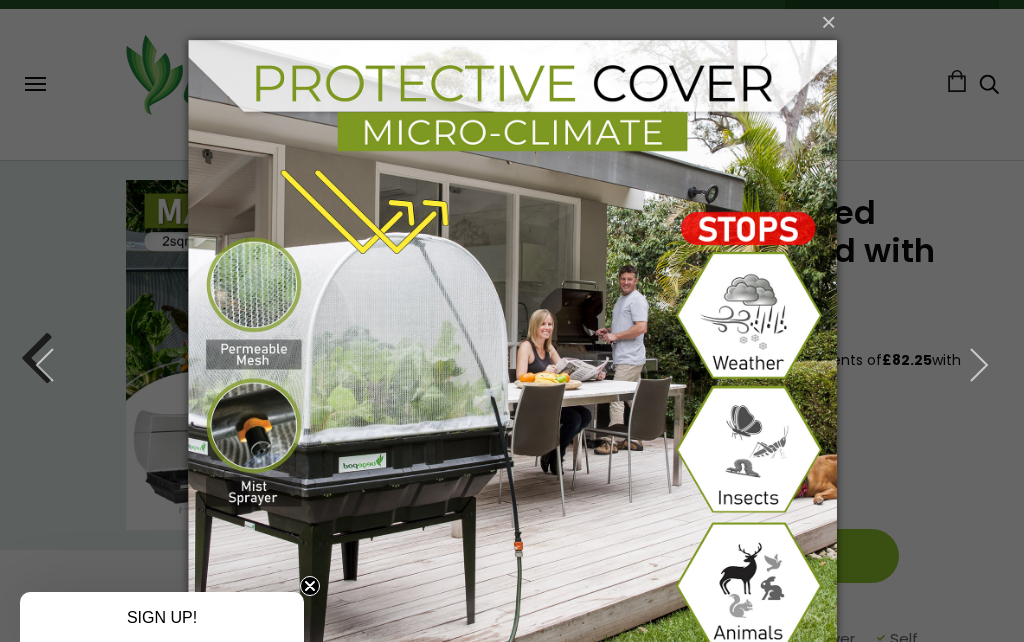 click 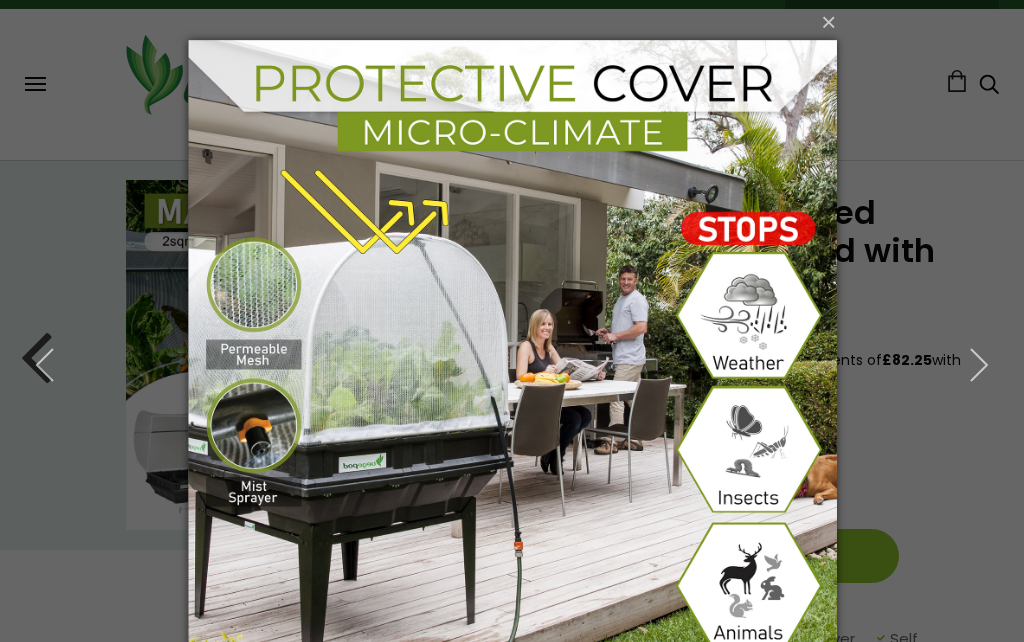 click at bounding box center (979, 365) 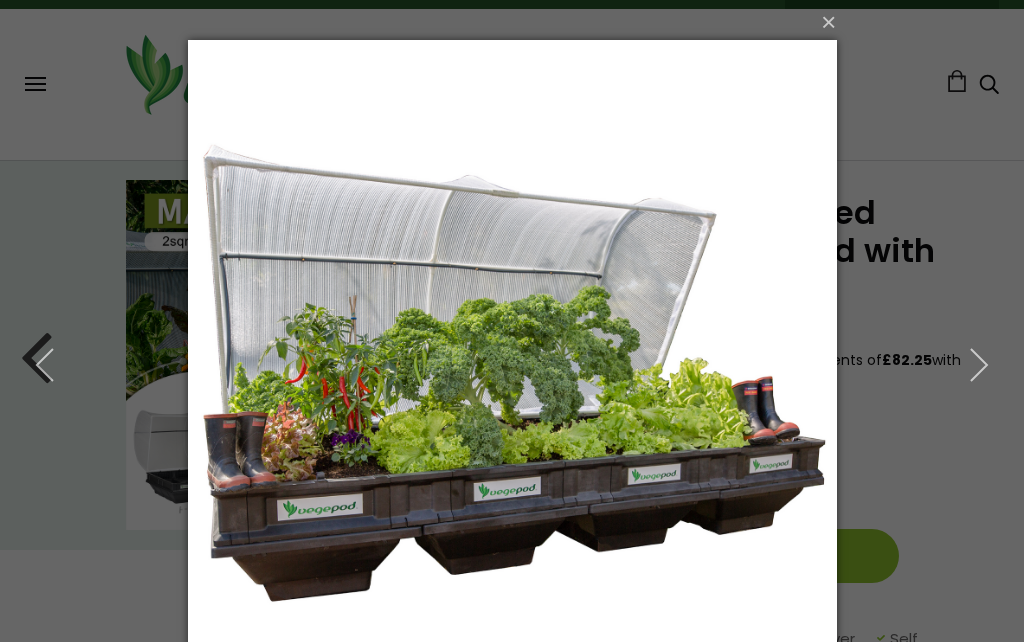 scroll, scrollTop: 97, scrollLeft: 0, axis: vertical 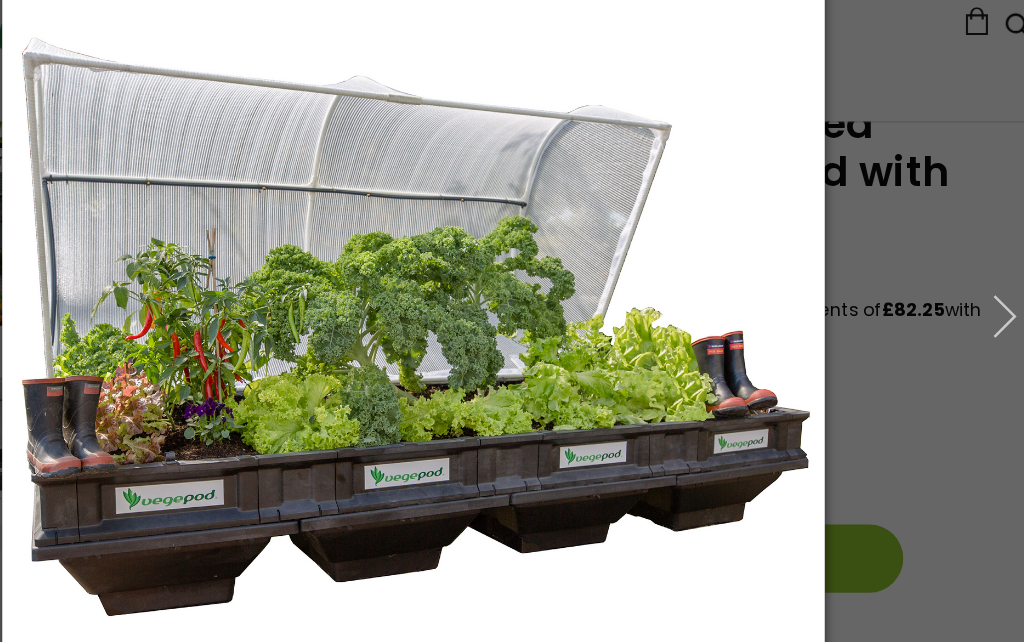 click 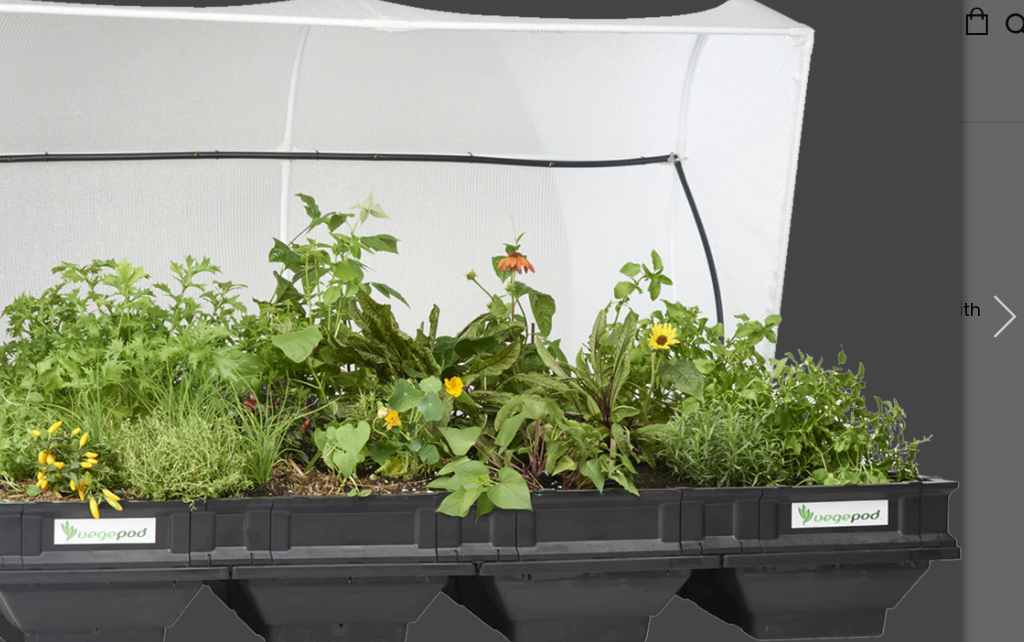 click 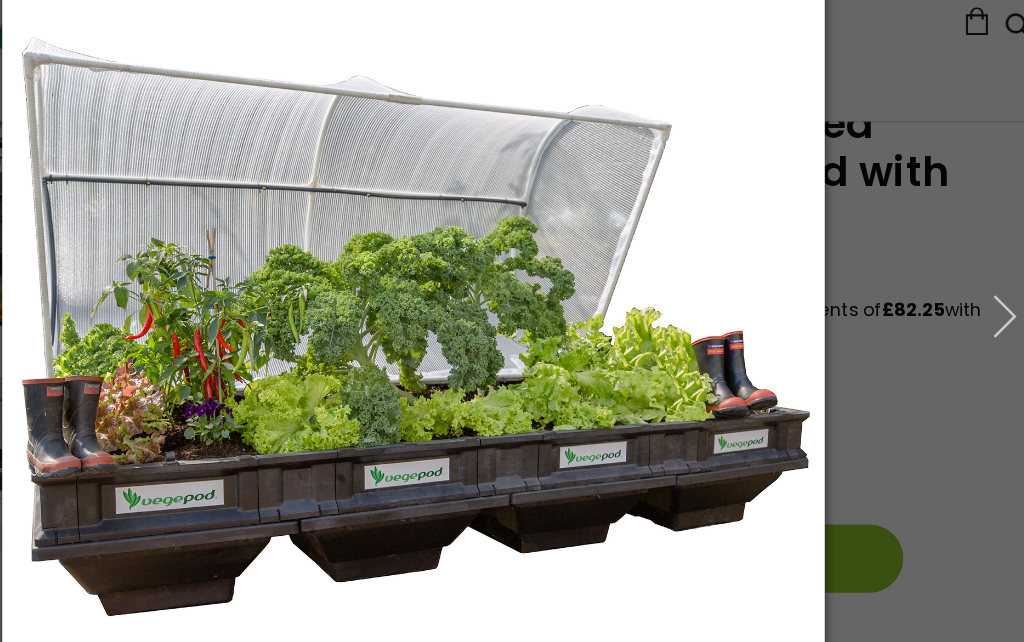 click 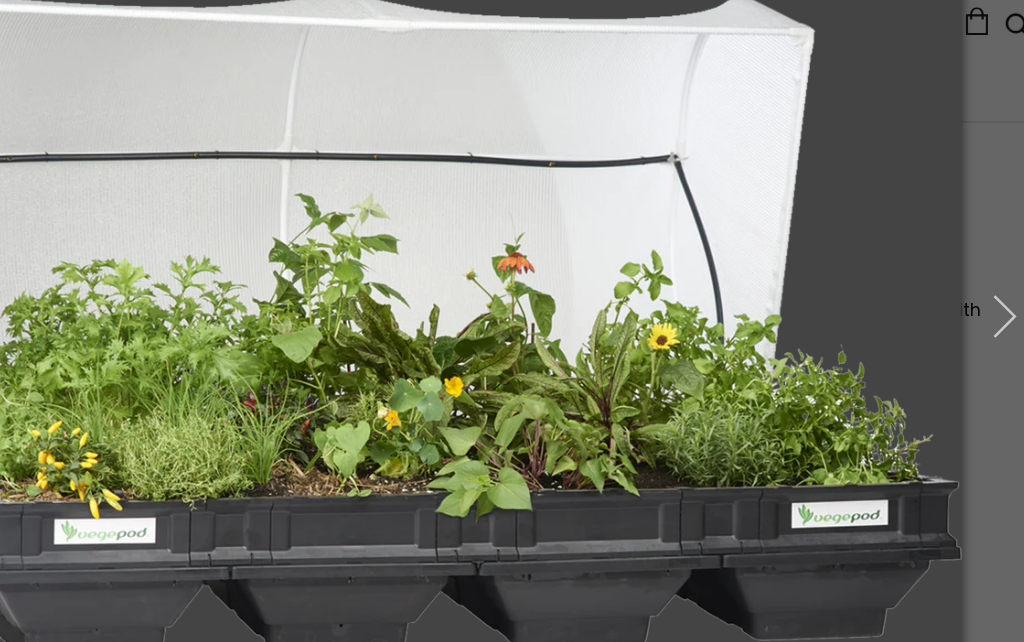 click 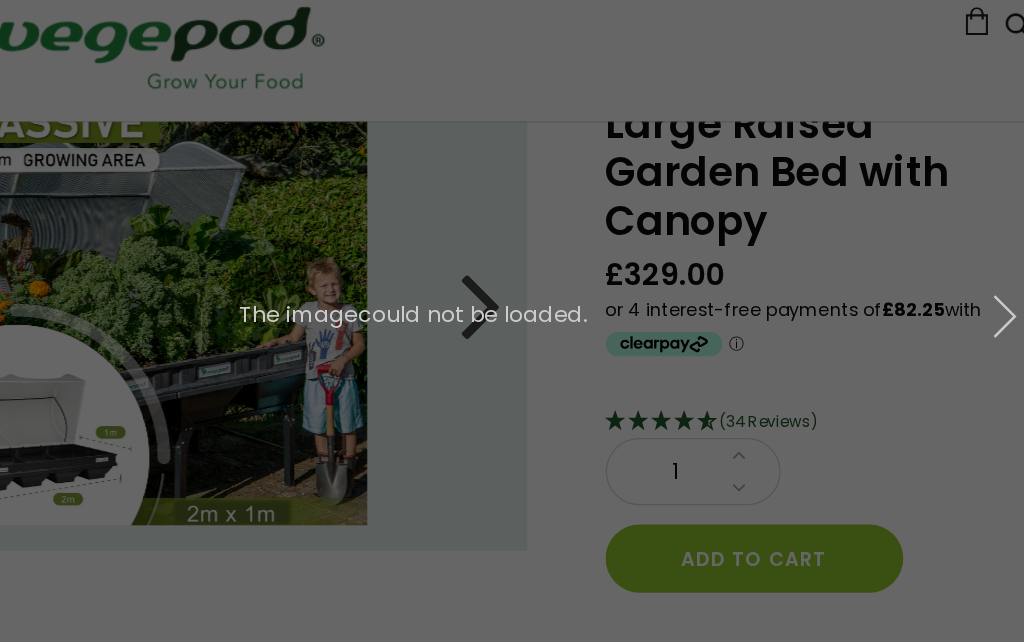 click on "× 3 of 11 The image  could not be loaded." at bounding box center [512, 304] 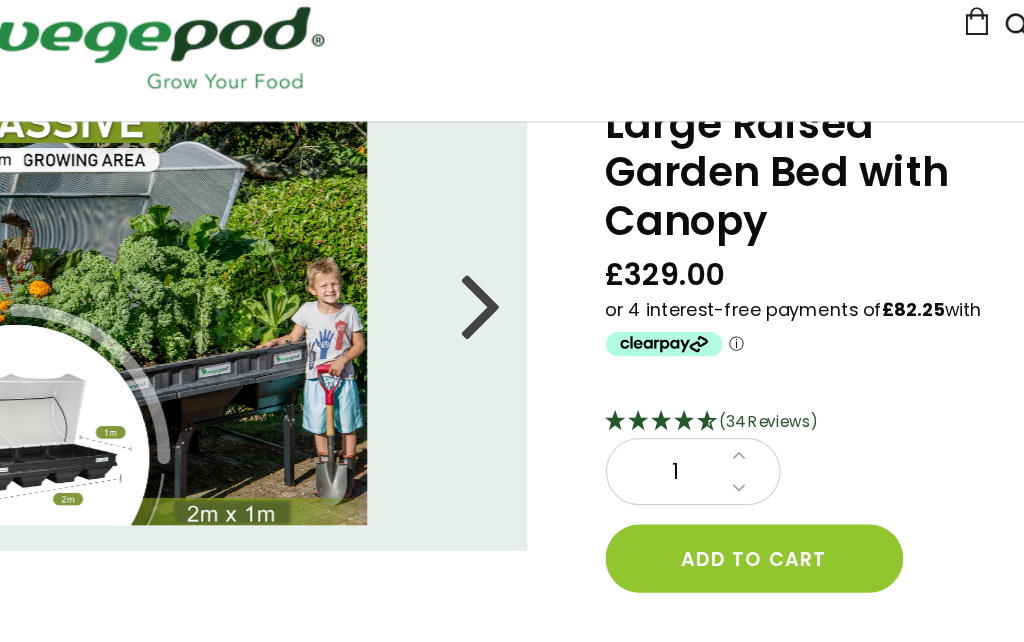 click on "1" at bounding box center [496, 573] 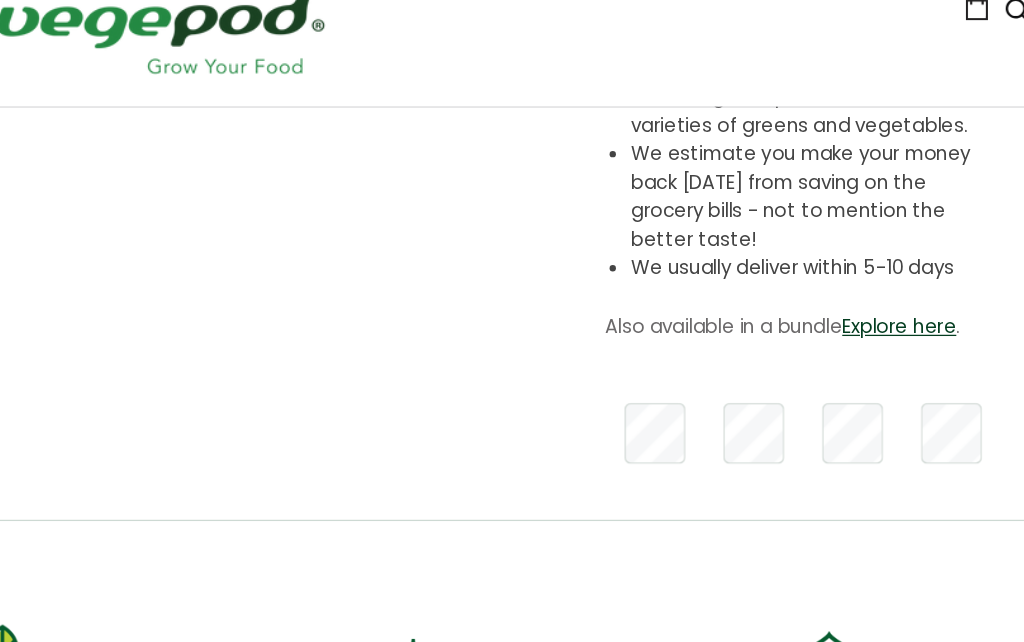 scroll, scrollTop: 666, scrollLeft: 0, axis: vertical 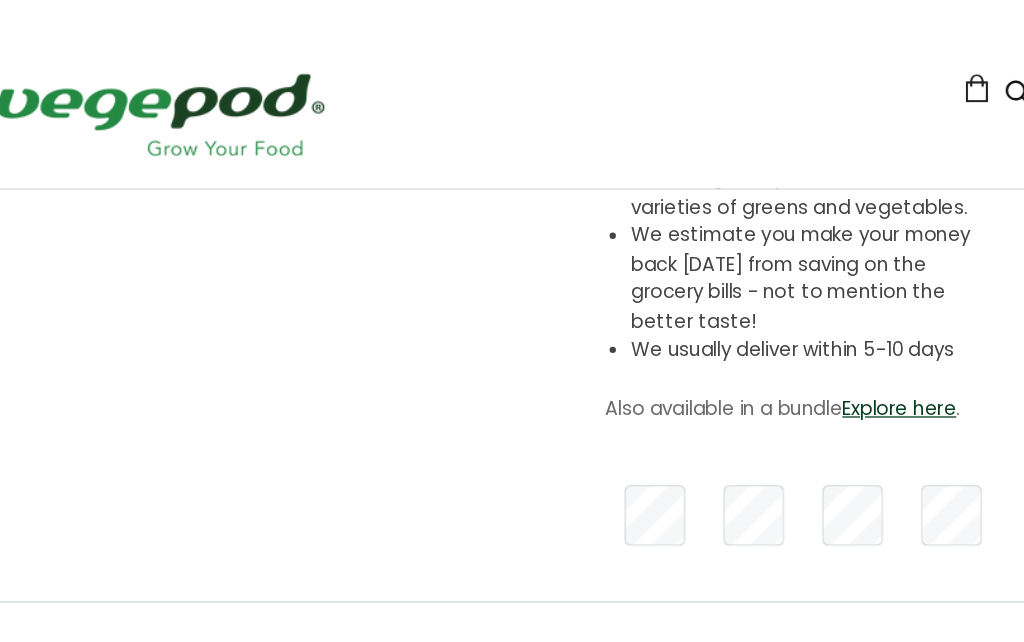 click on "Explore here" at bounding box center [896, 324] 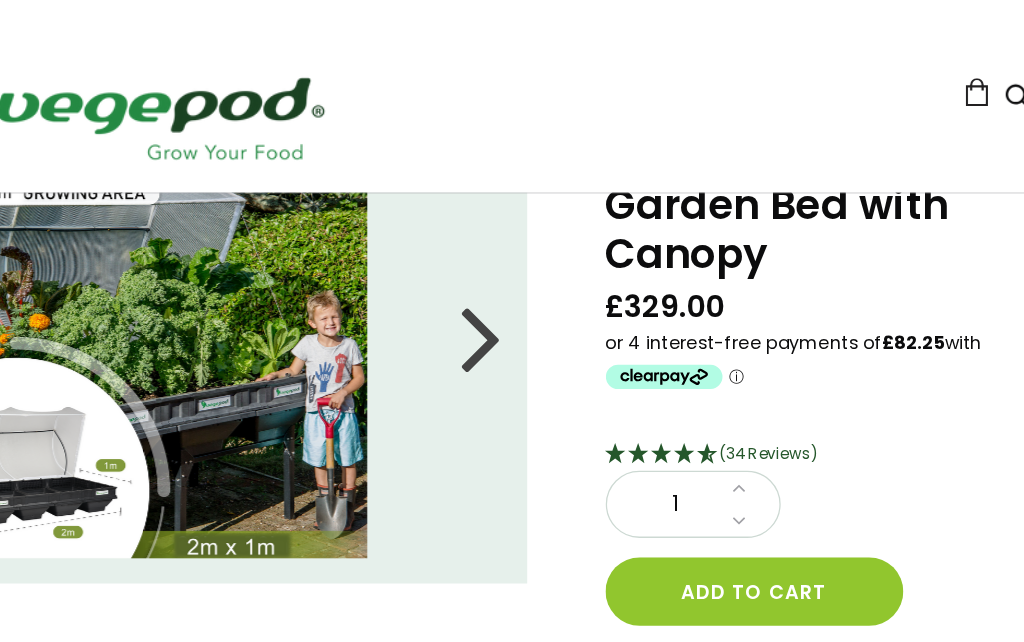 scroll, scrollTop: 0, scrollLeft: 0, axis: both 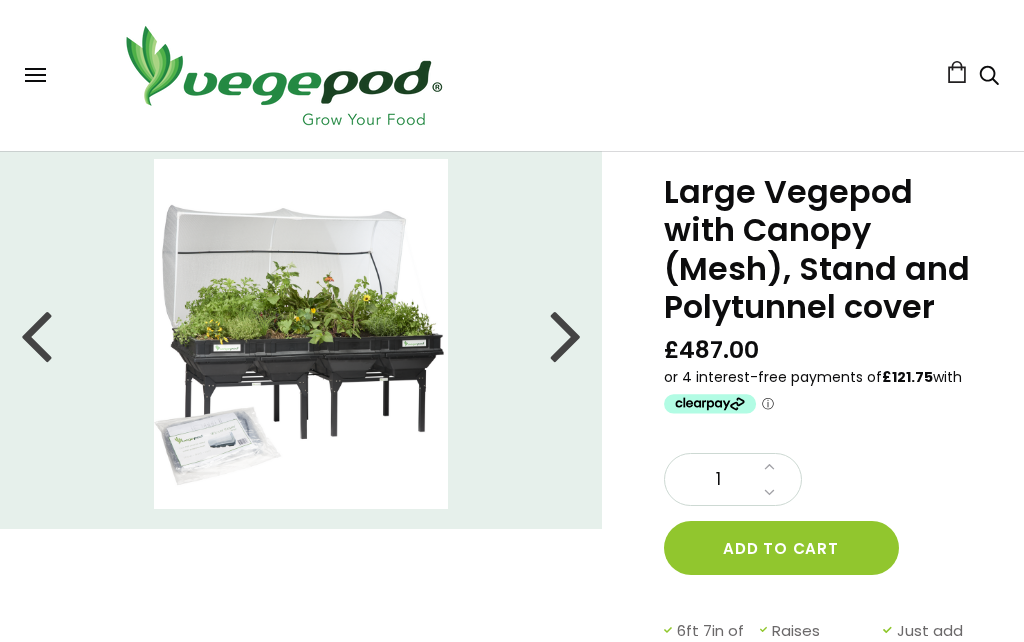 click at bounding box center (566, 334) 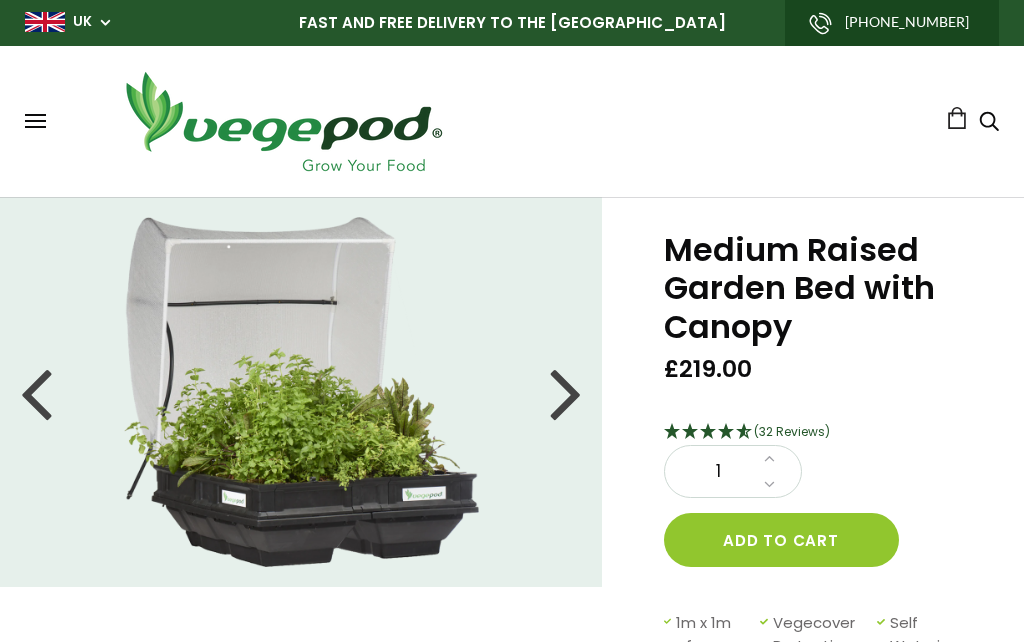 scroll, scrollTop: 0, scrollLeft: 0, axis: both 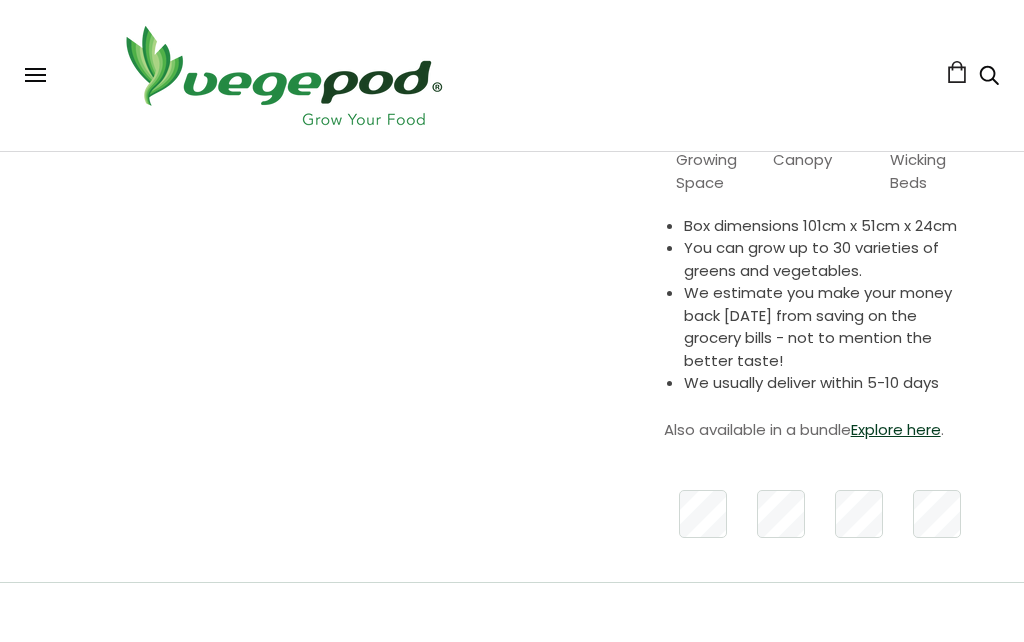 click on "Explore here" at bounding box center (896, 429) 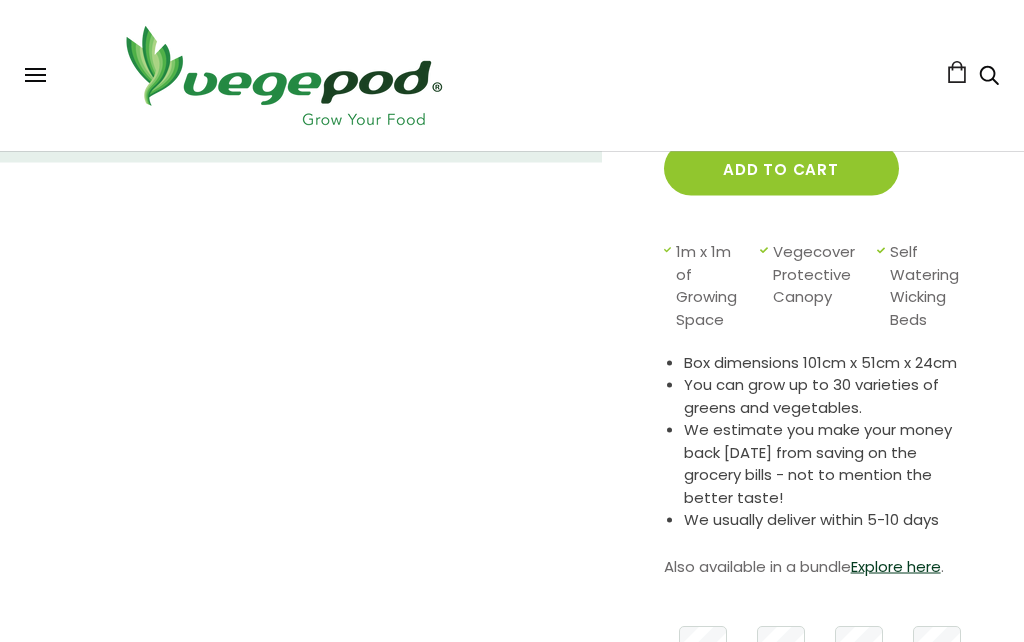 scroll, scrollTop: 479, scrollLeft: 0, axis: vertical 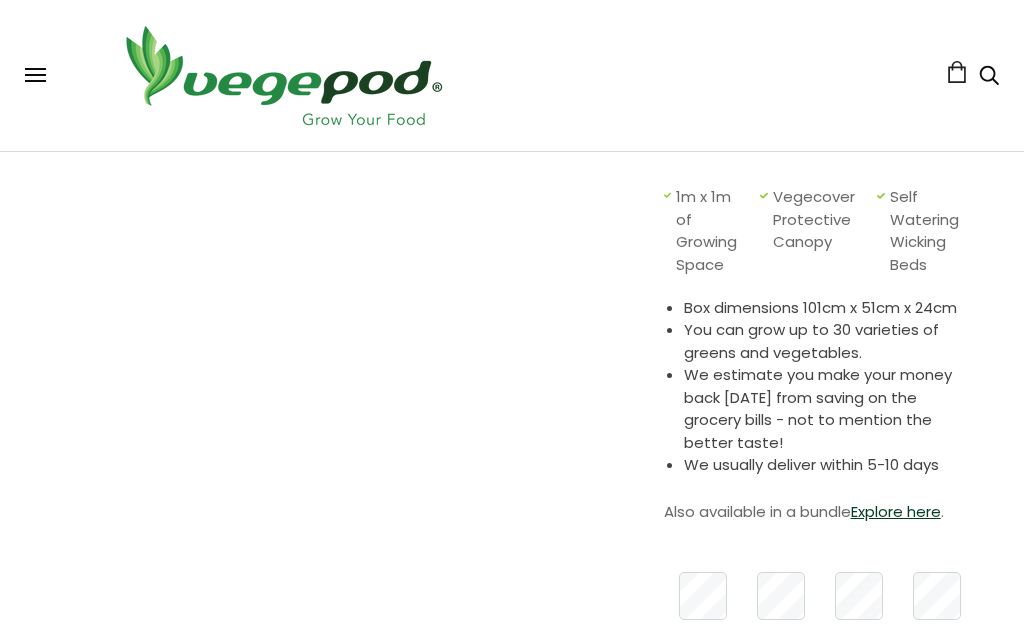 click on "Explore here" at bounding box center (896, 511) 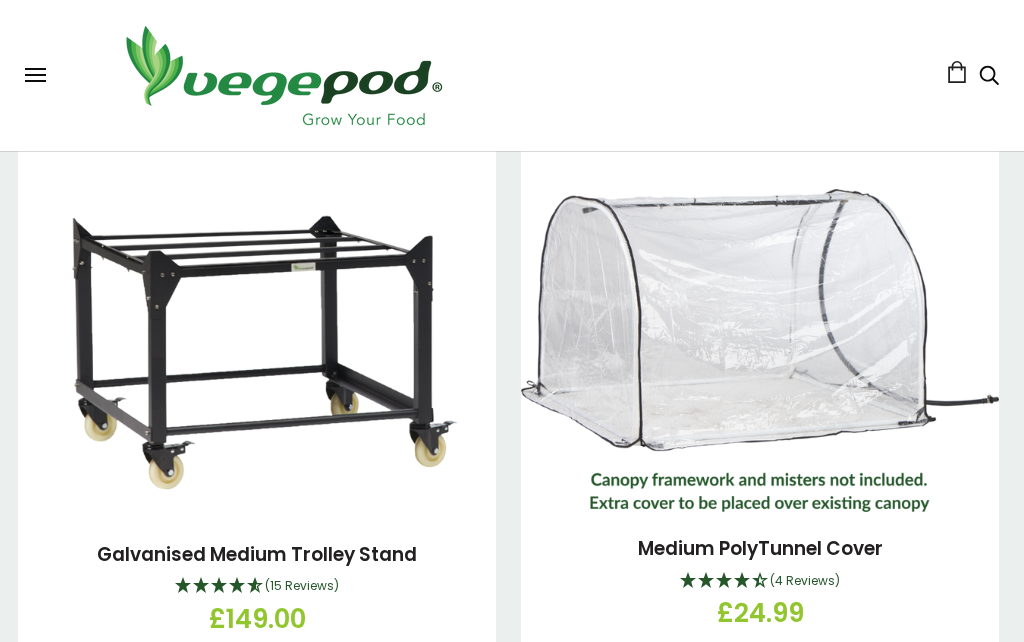 scroll, scrollTop: 3271, scrollLeft: 0, axis: vertical 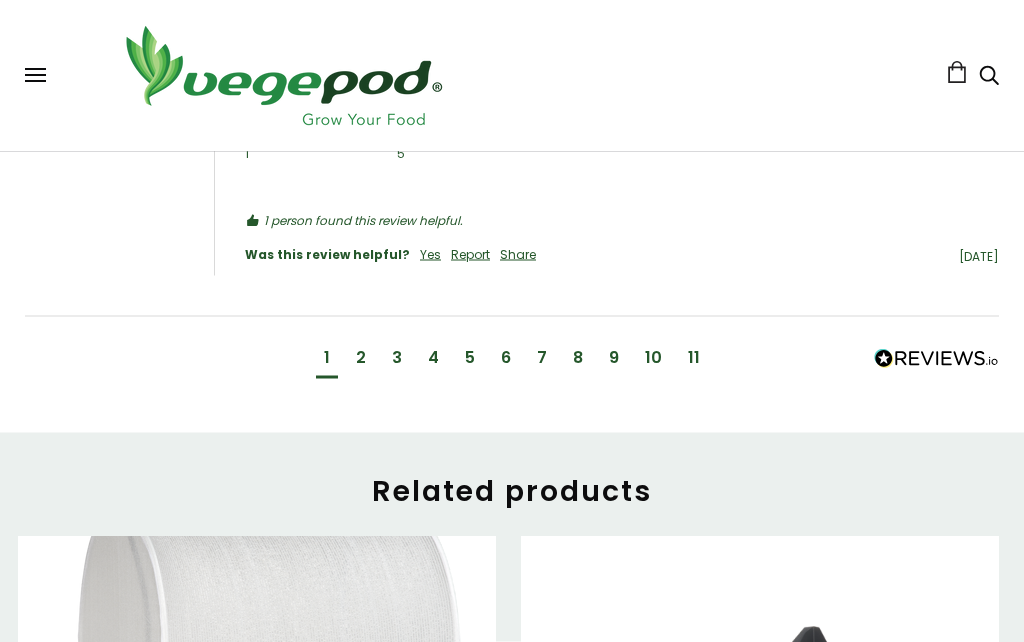 click at bounding box center [257, 762] 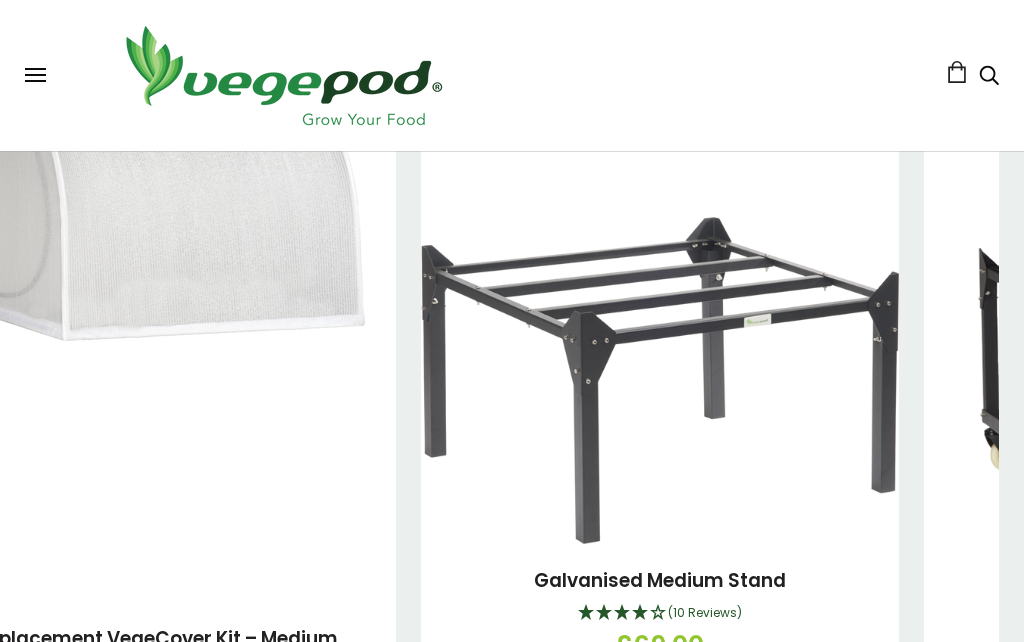 scroll, scrollTop: 3242, scrollLeft: 0, axis: vertical 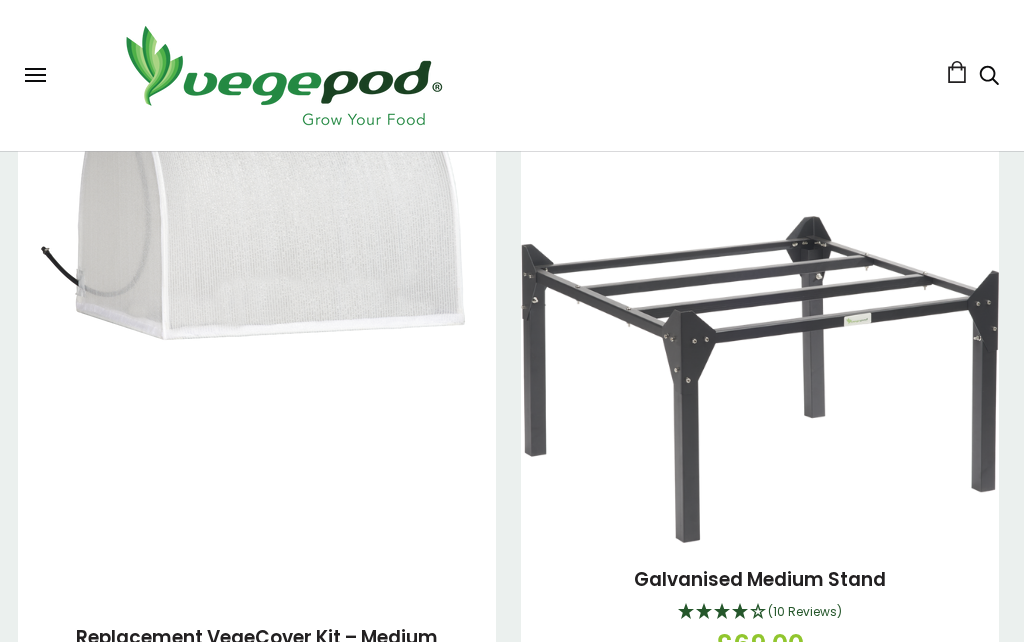 click at bounding box center (760, 380) 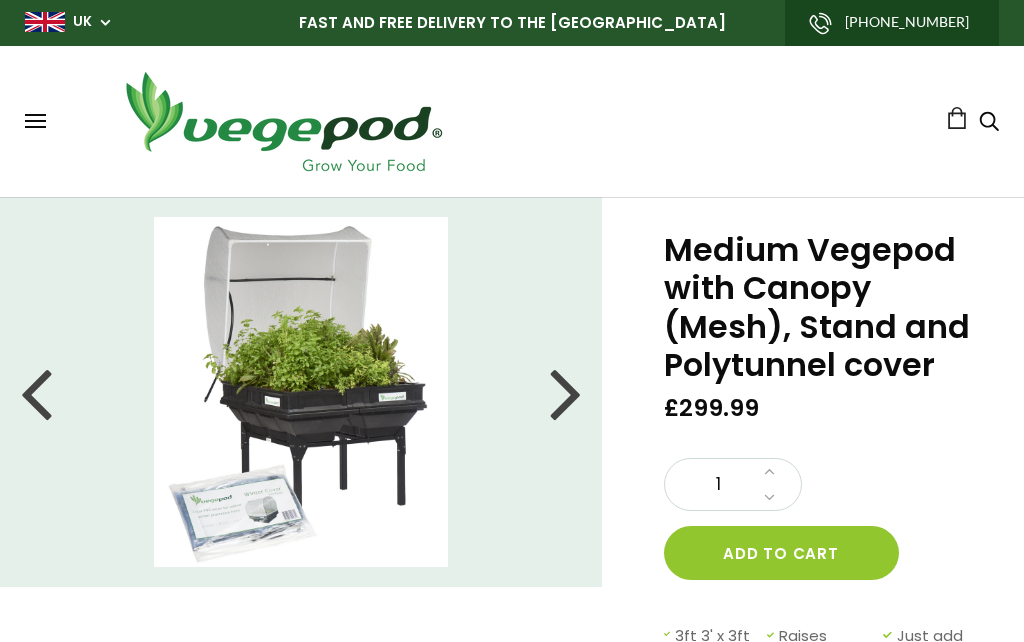 scroll, scrollTop: 0, scrollLeft: 0, axis: both 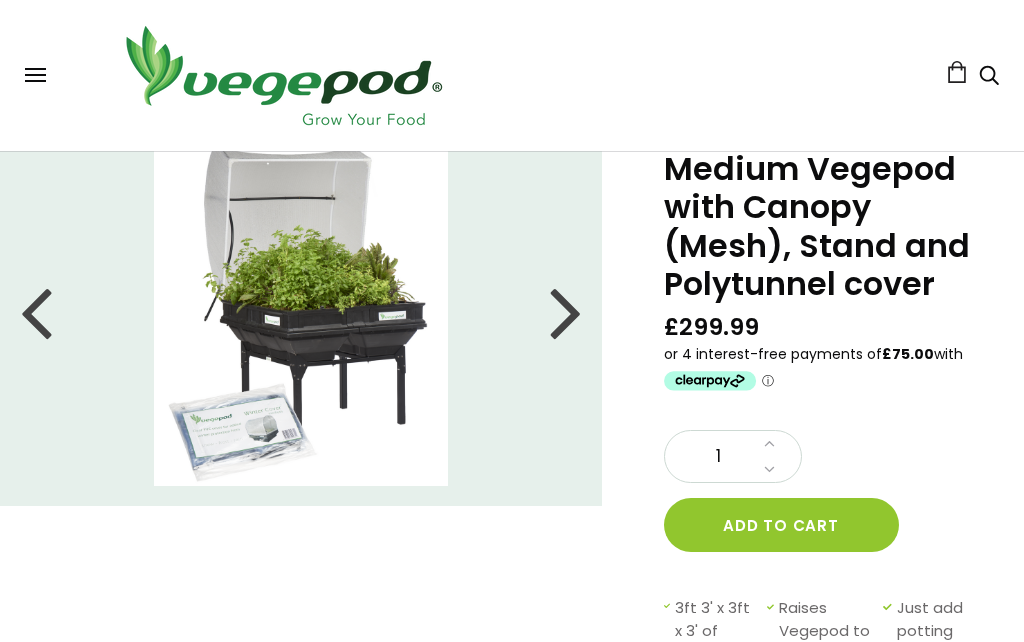 click at bounding box center (301, 311) 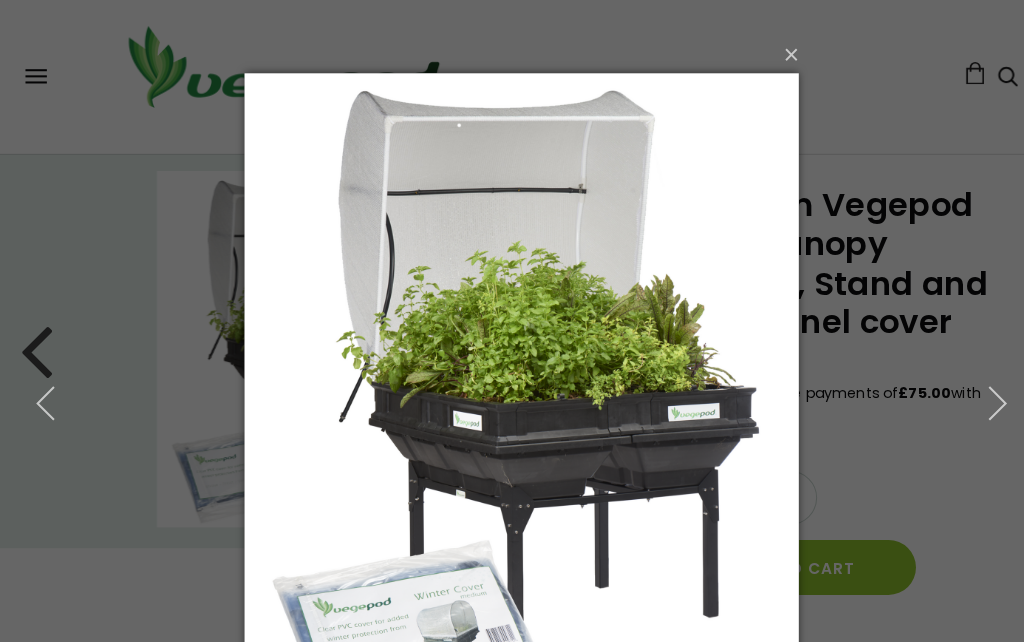 scroll, scrollTop: 49, scrollLeft: 0, axis: vertical 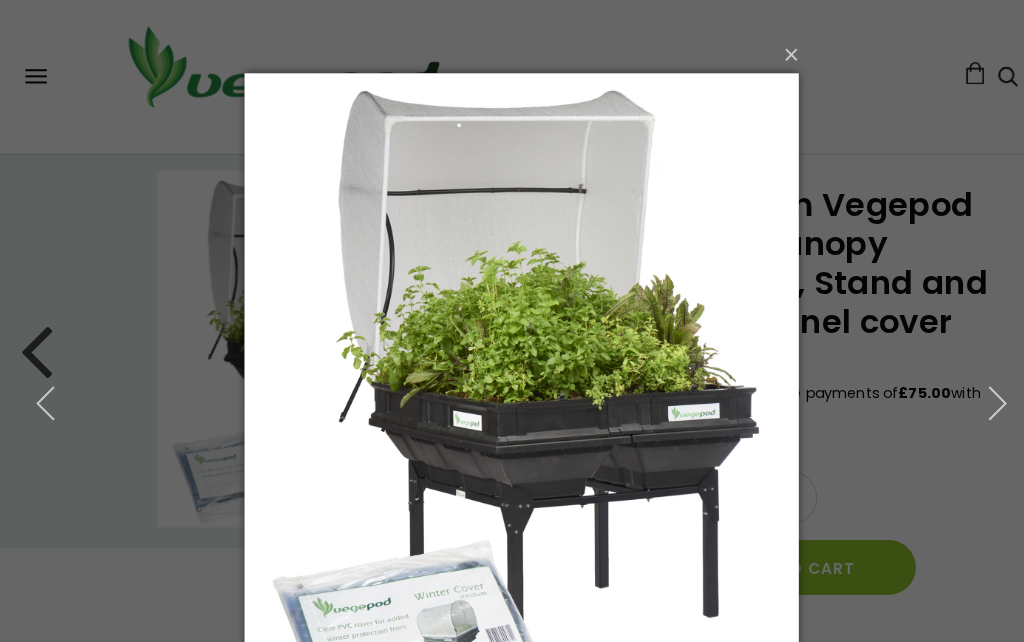 click on "×" at bounding box center [518, 54] 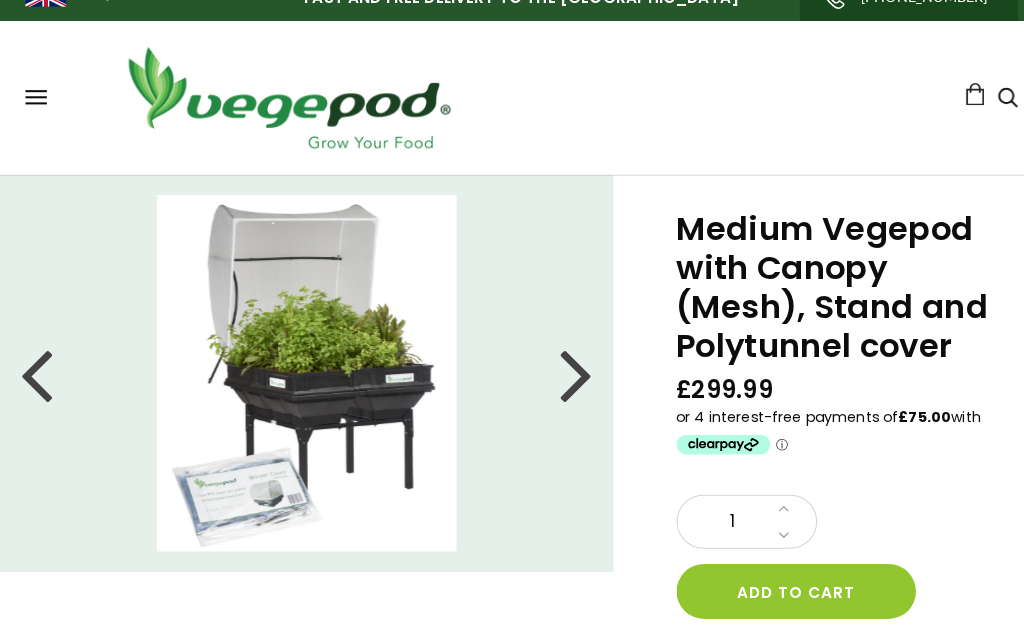 scroll, scrollTop: 0, scrollLeft: 0, axis: both 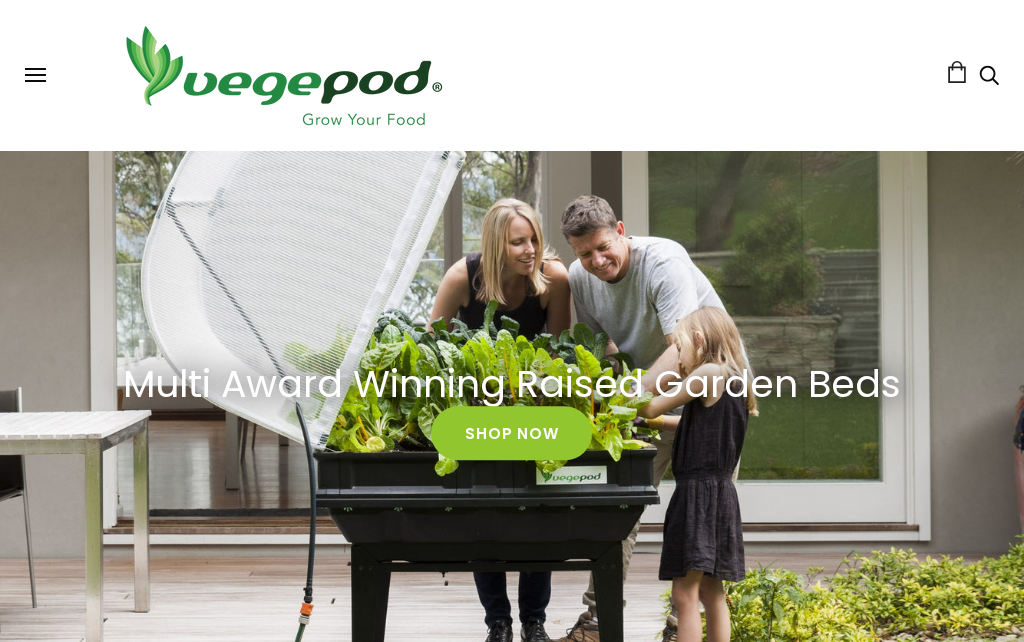 click on "Shop Now" at bounding box center (511, 434) 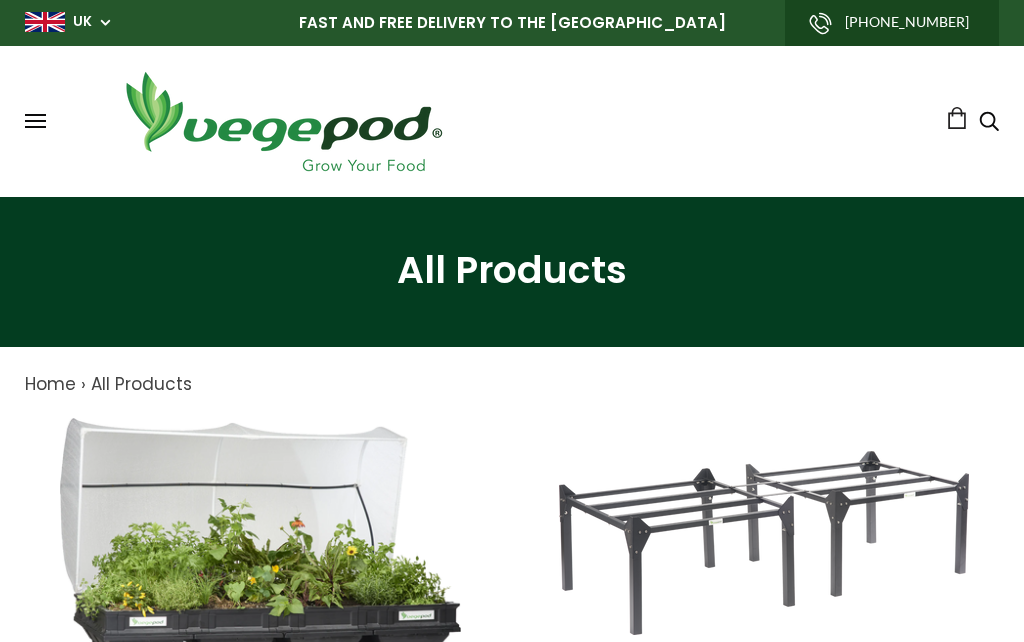 scroll, scrollTop: 0, scrollLeft: 0, axis: both 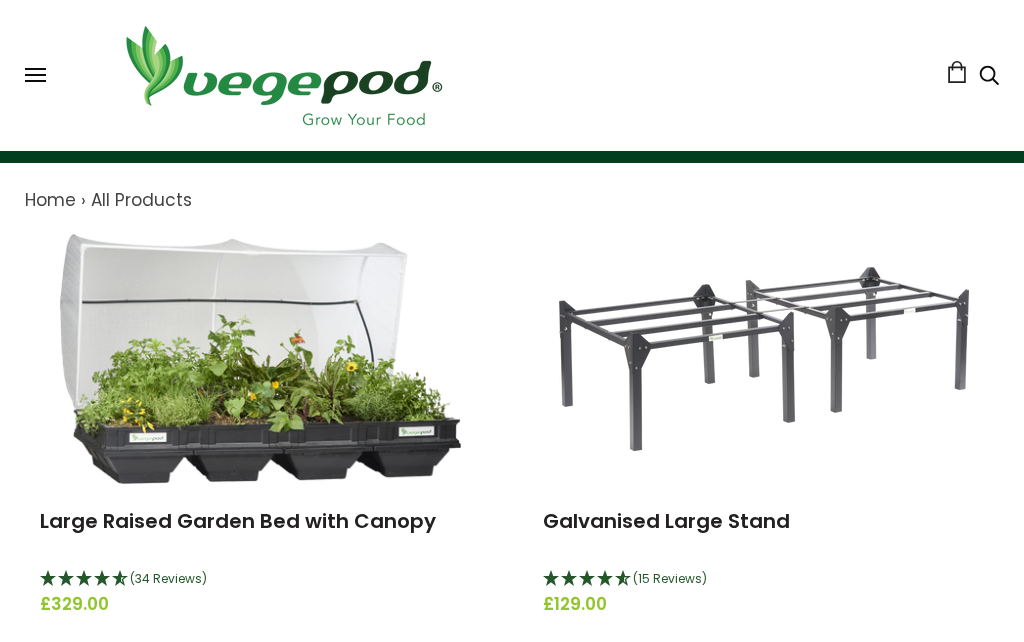 click at bounding box center [260, 359] 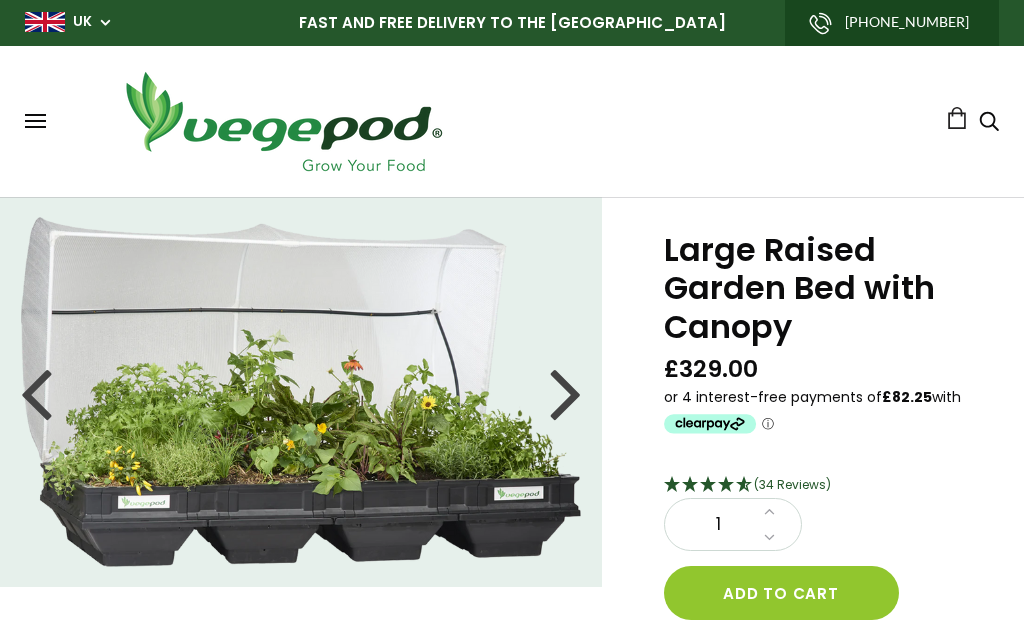 scroll, scrollTop: 0, scrollLeft: 0, axis: both 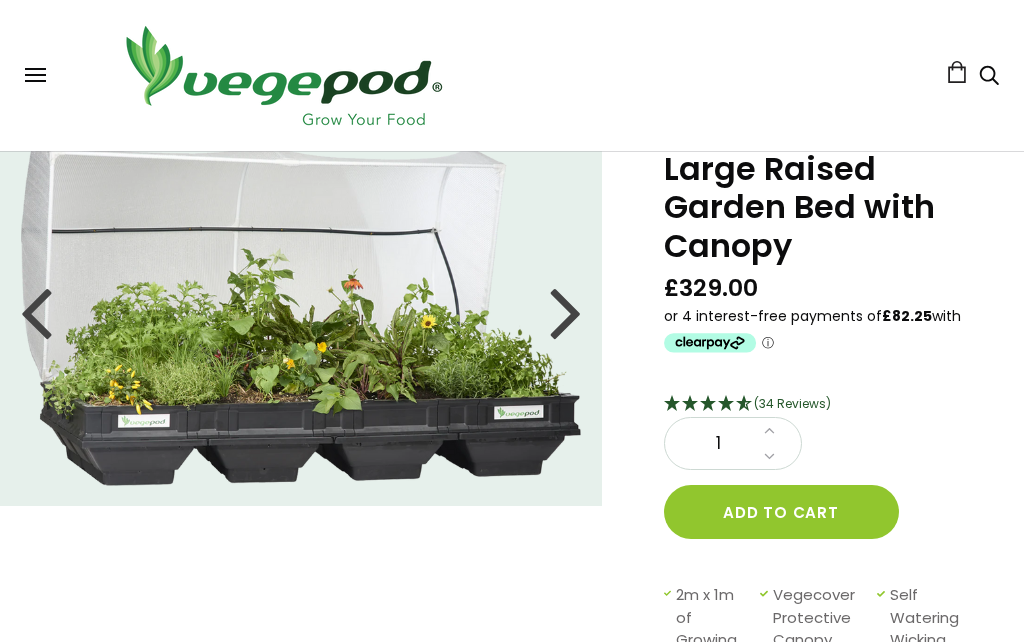 click at bounding box center (301, 311) 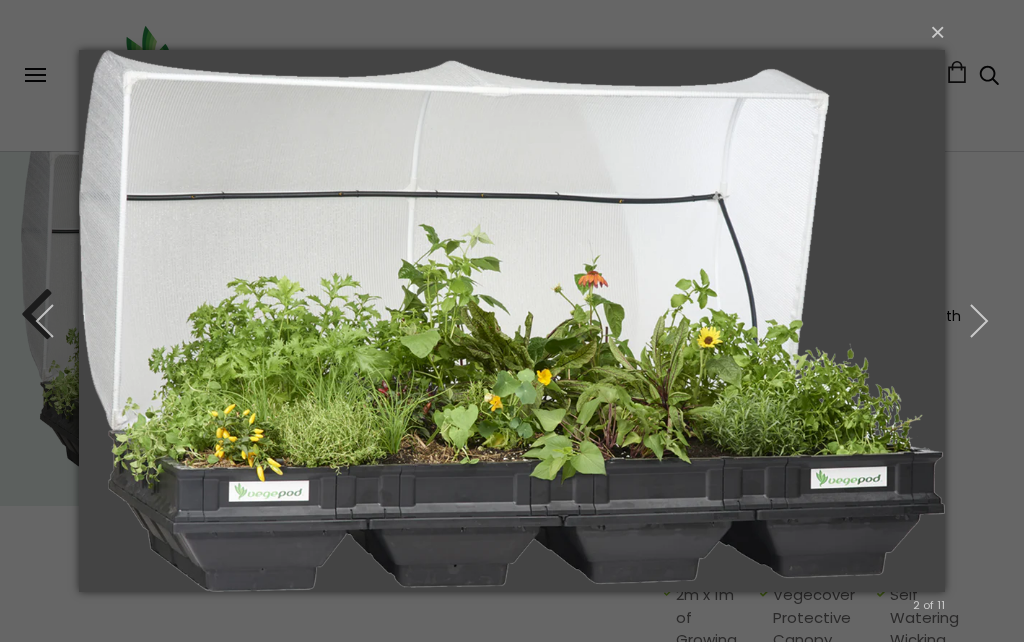 click 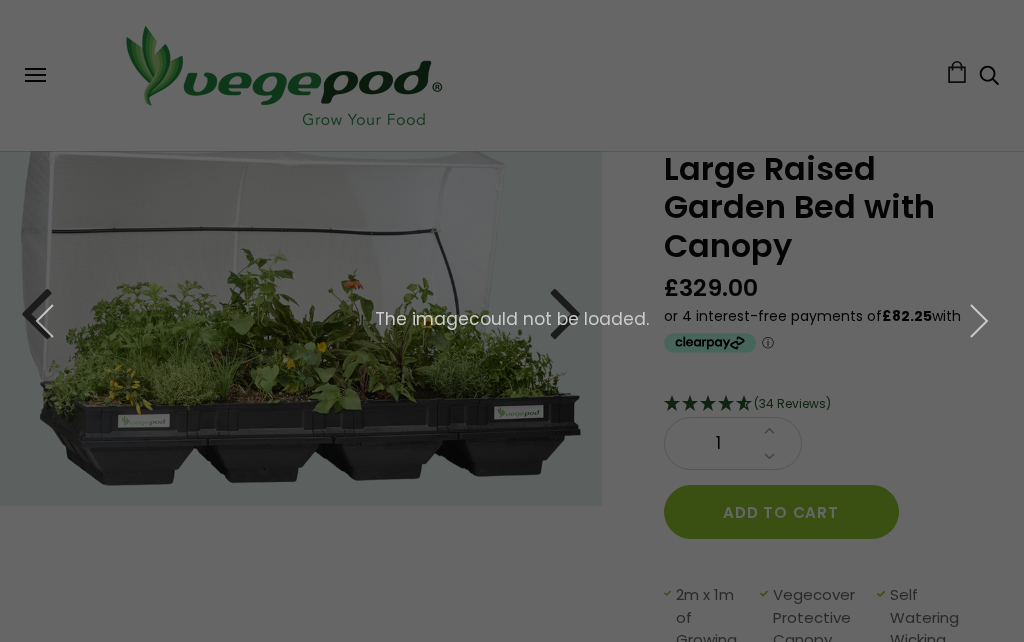 click 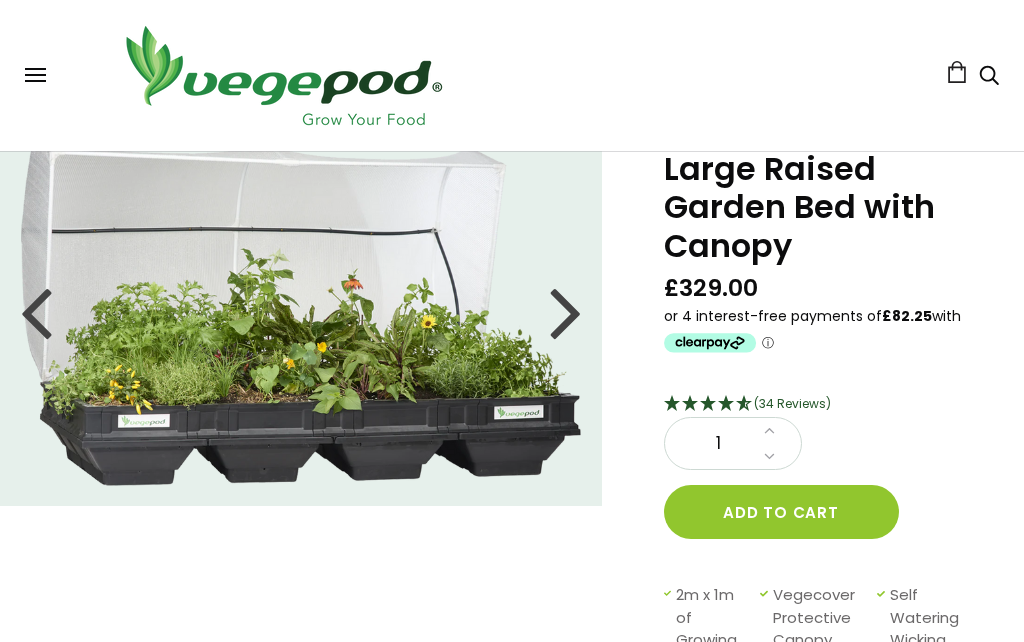 click at bounding box center (566, 311) 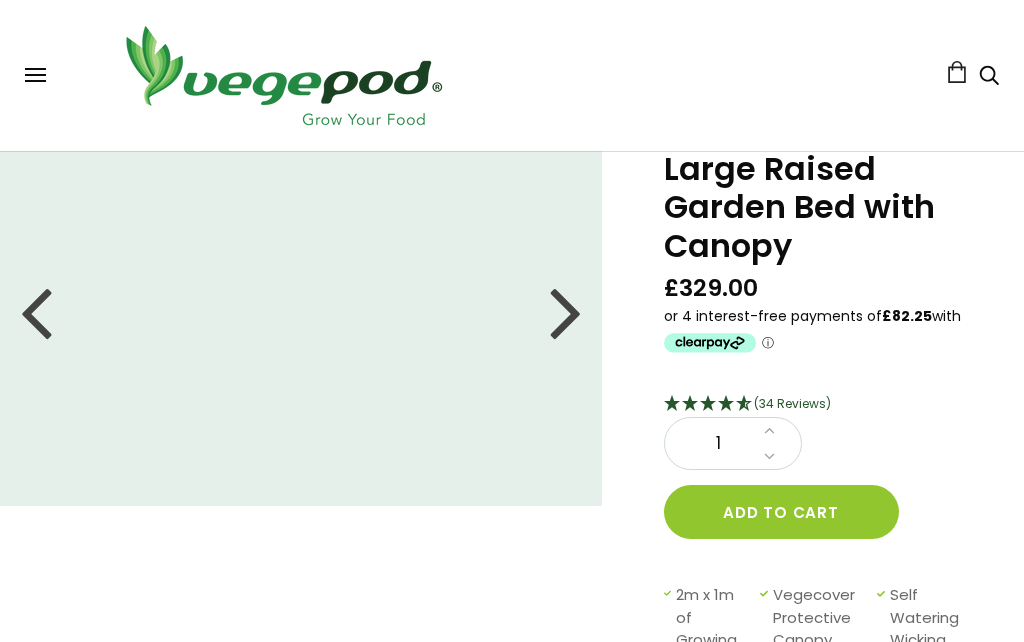 click at bounding box center (566, 311) 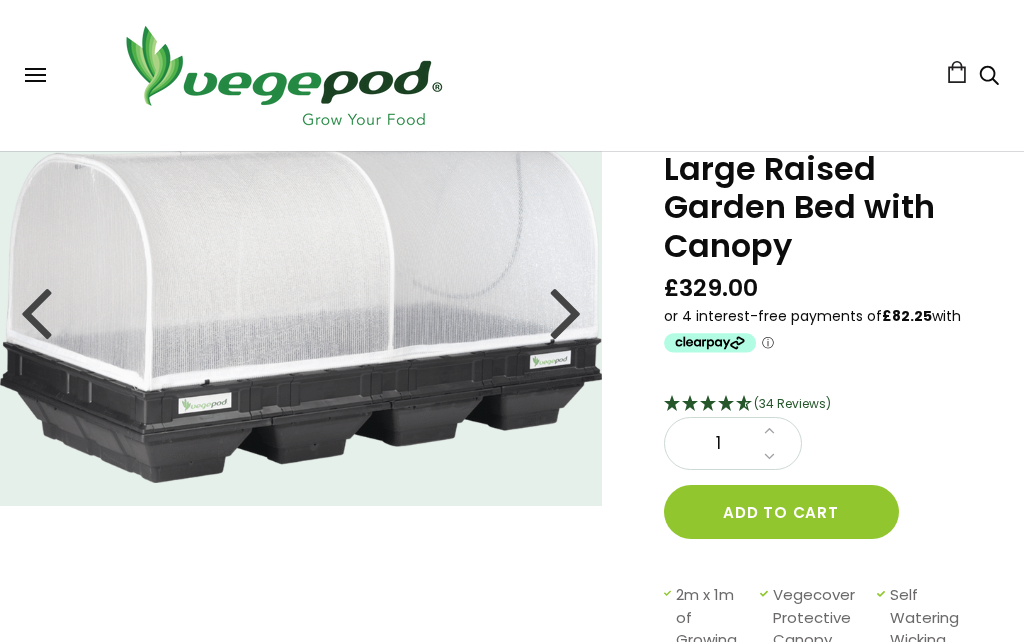 click at bounding box center (566, 311) 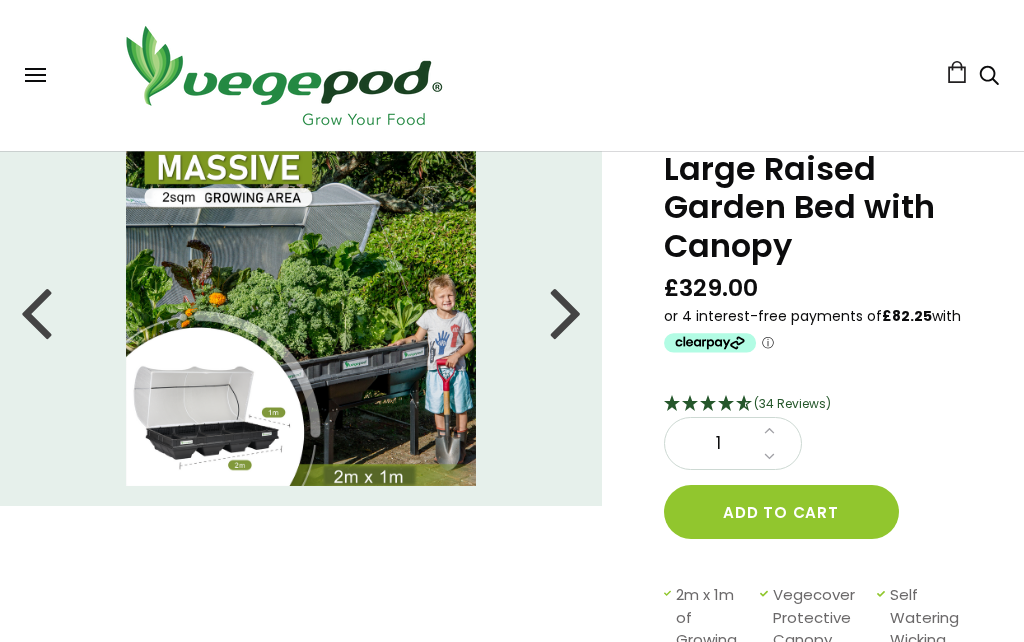 click at bounding box center [566, 311] 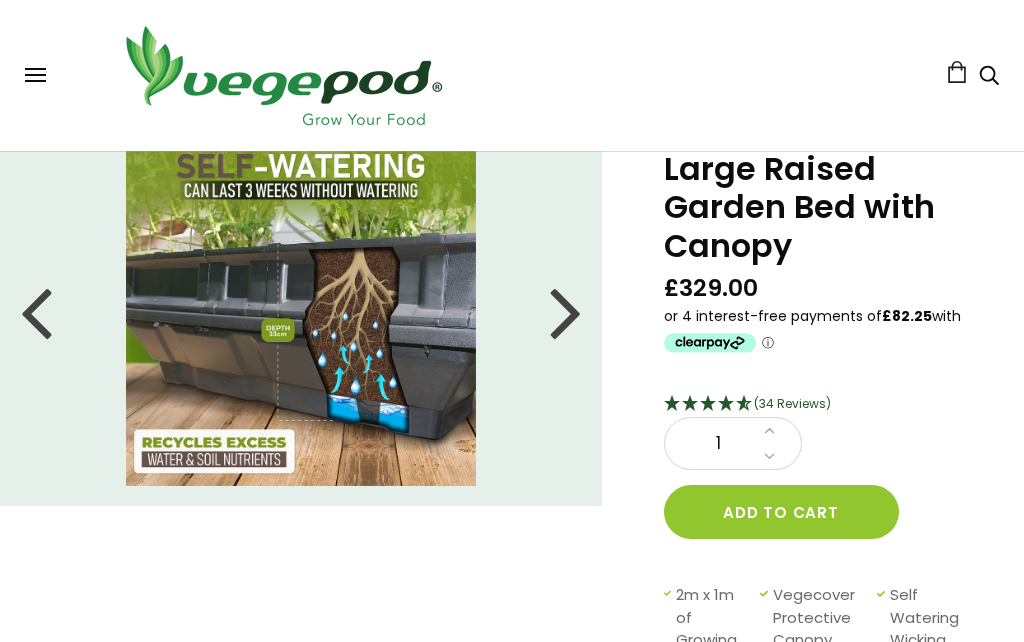 click at bounding box center (566, 311) 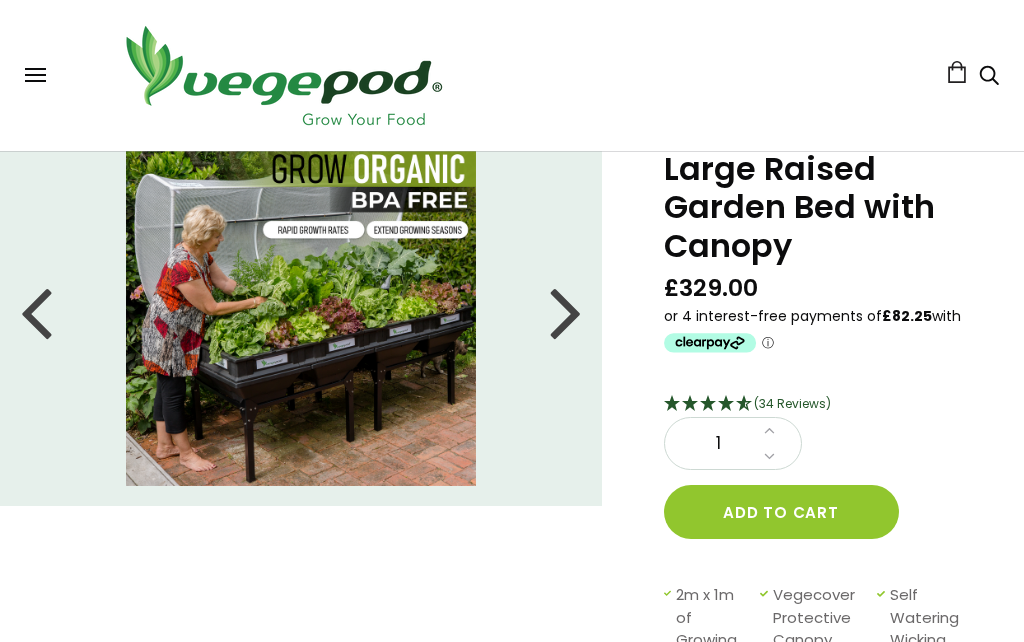 click at bounding box center (566, 311) 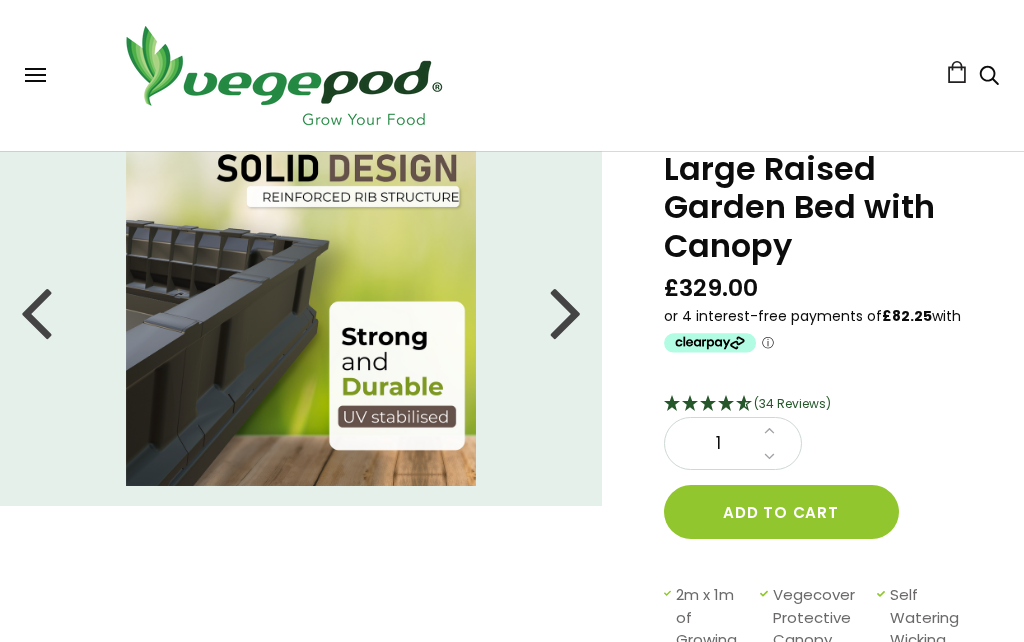click at bounding box center (566, 311) 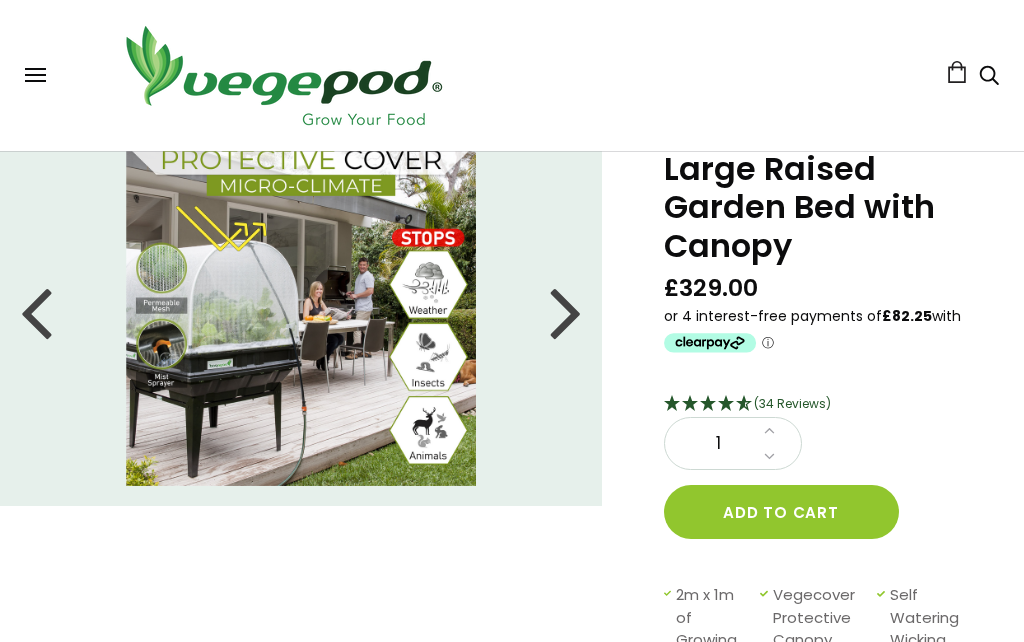 click at bounding box center [566, 311] 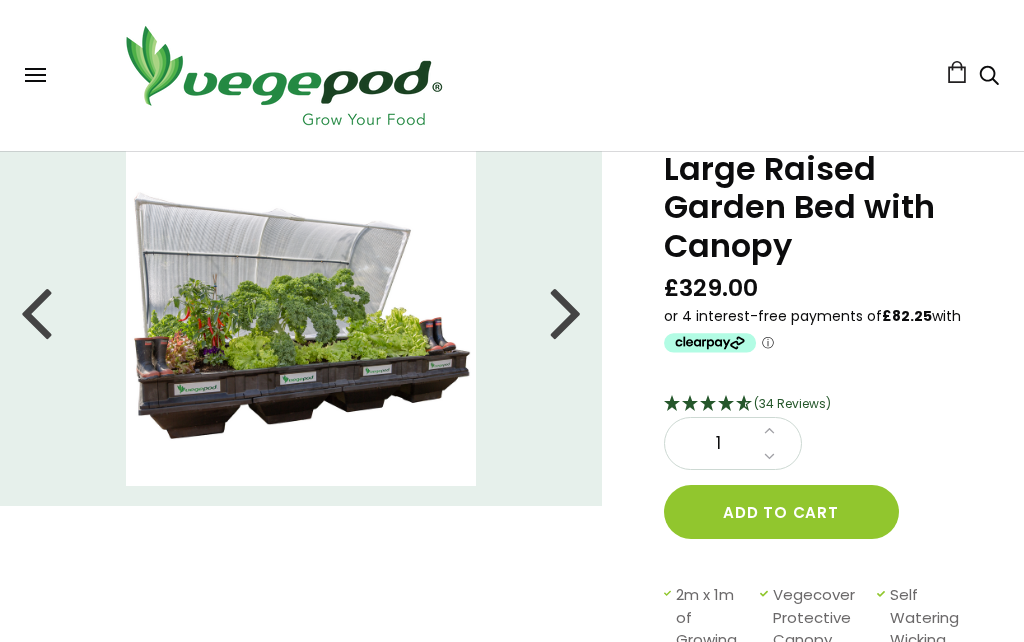 click at bounding box center [566, 311] 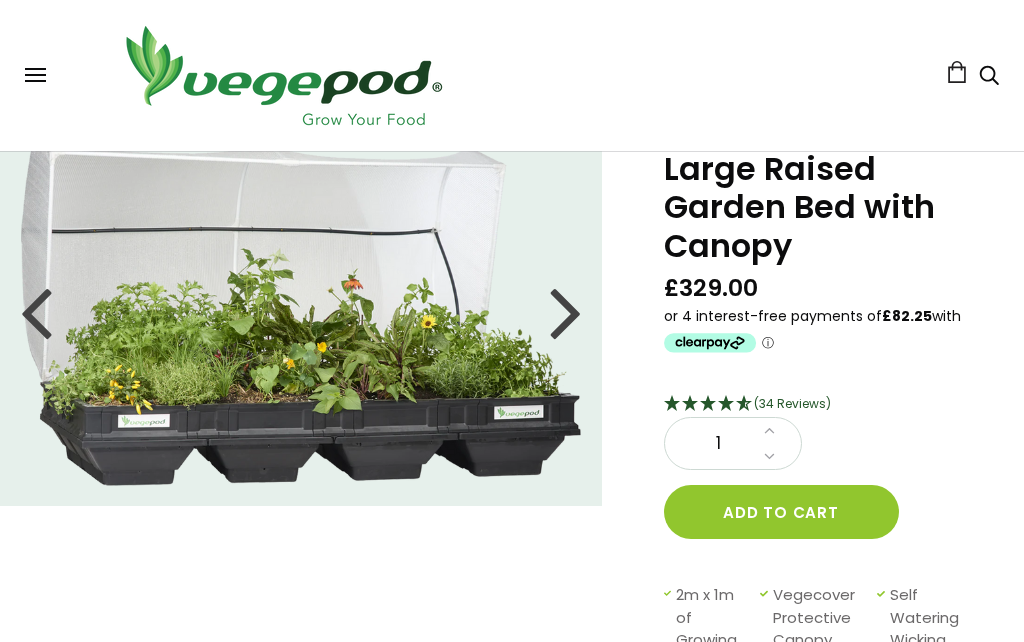 click at bounding box center [566, 311] 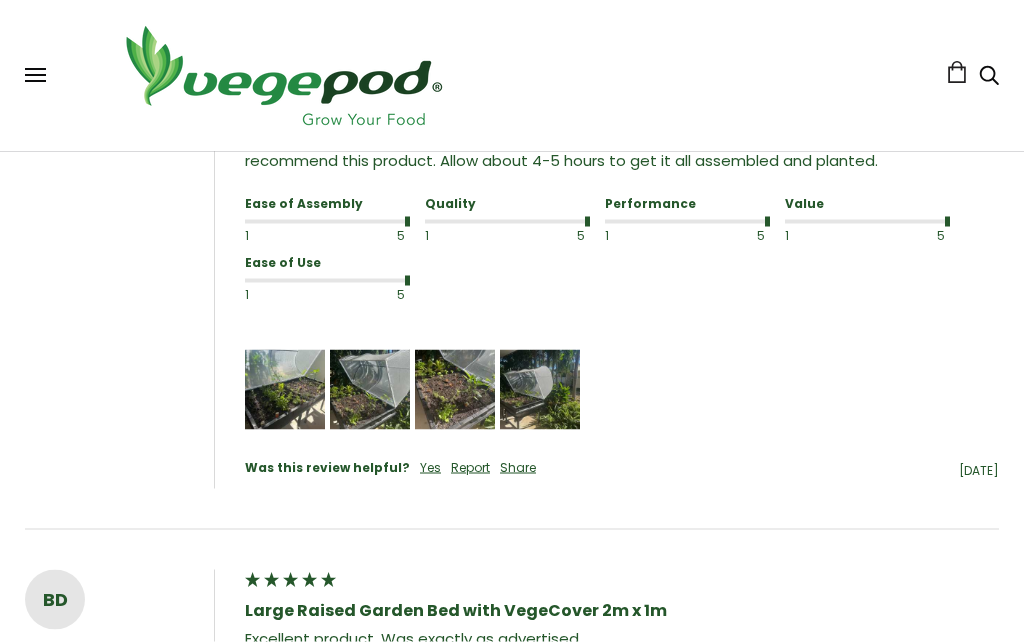 scroll, scrollTop: 1956, scrollLeft: 0, axis: vertical 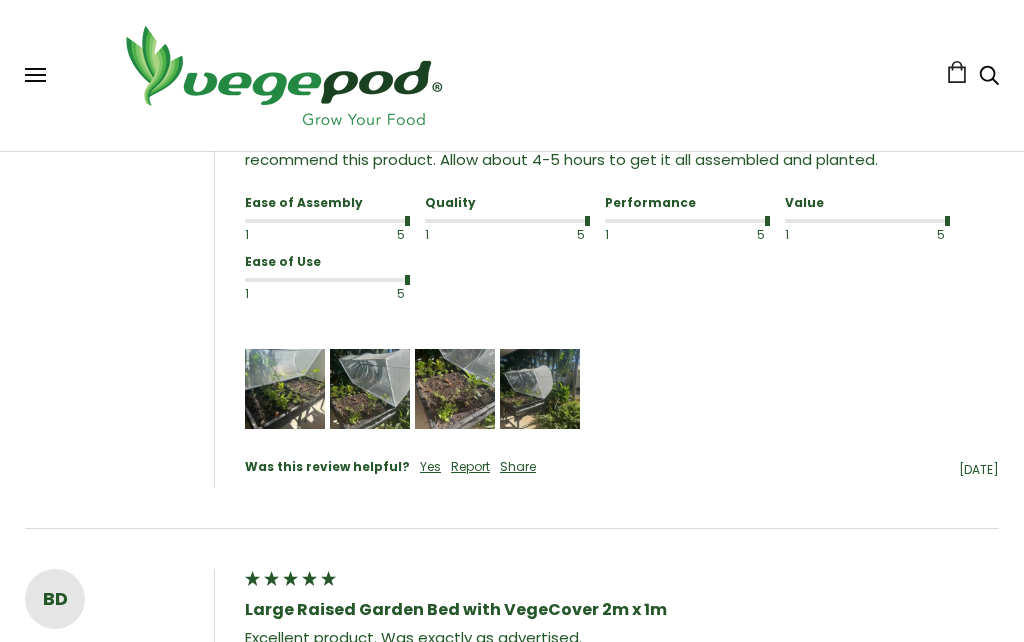 click at bounding box center [285, 389] 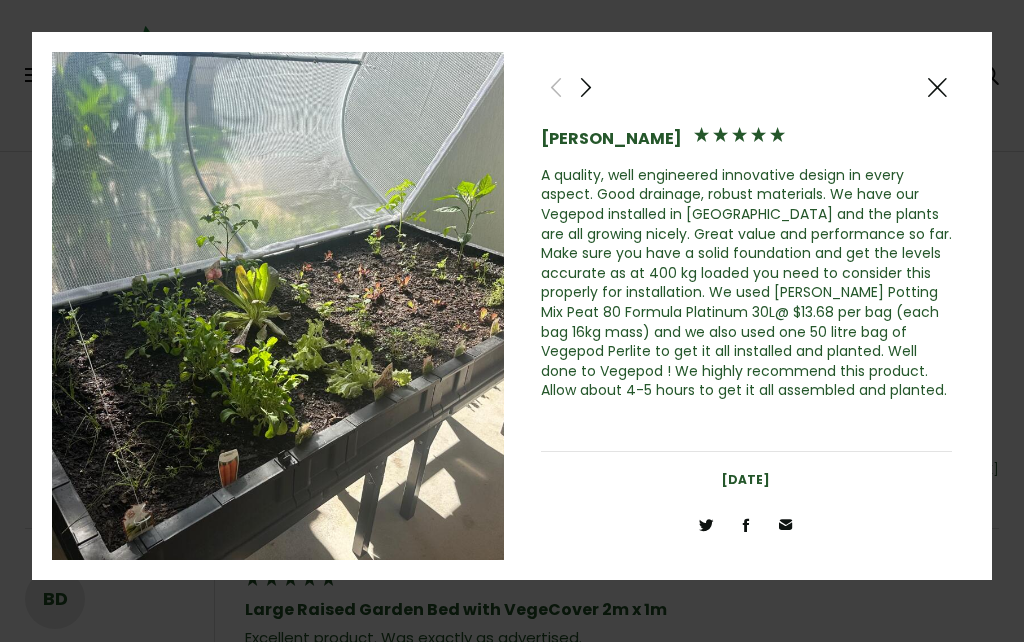 click at bounding box center (586, 87) 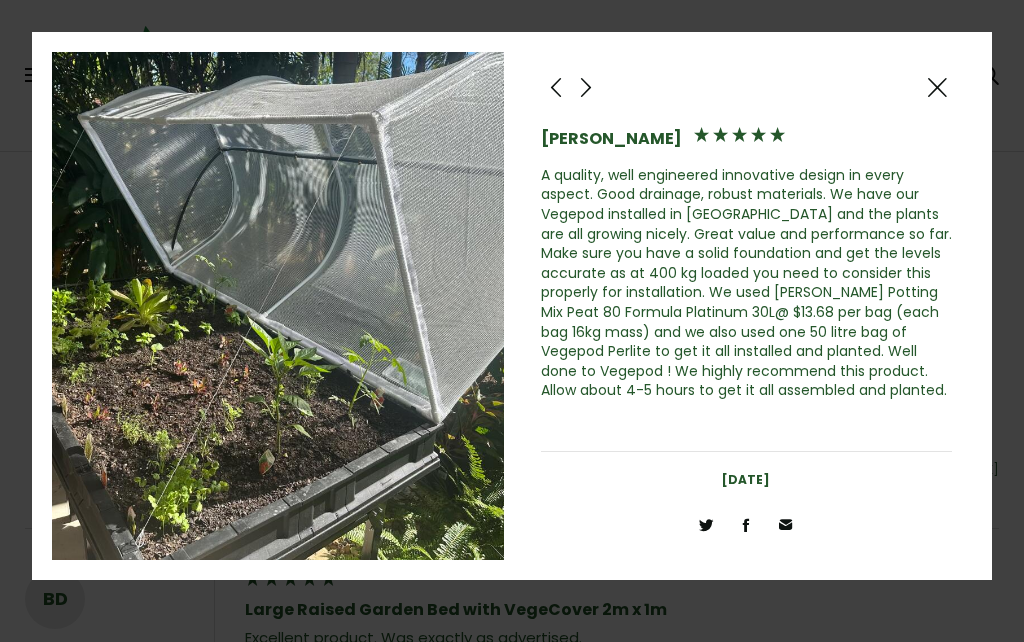 click at bounding box center (586, 87) 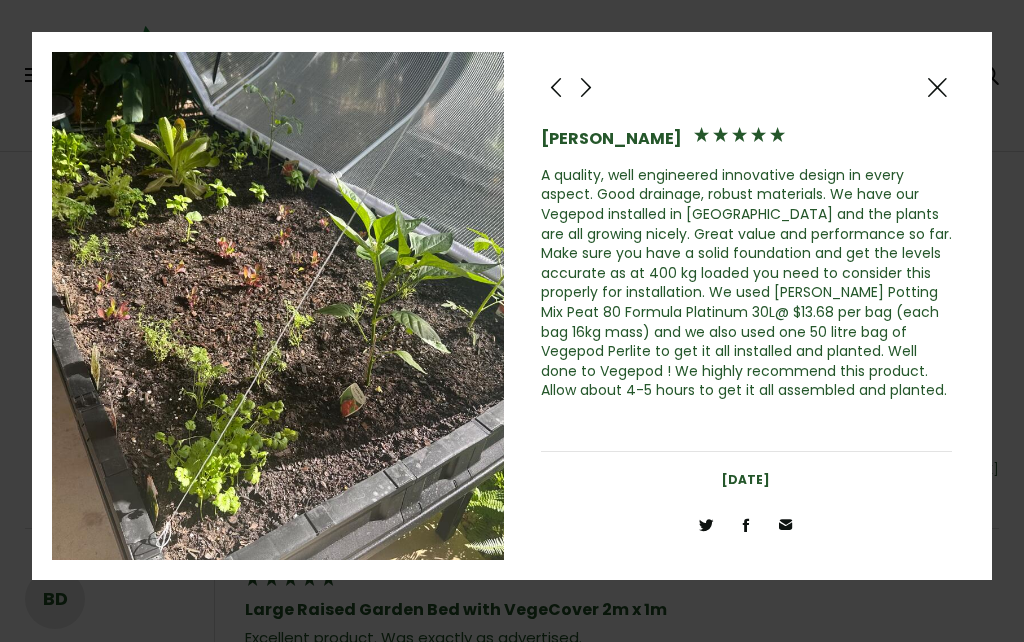 click at bounding box center (586, 87) 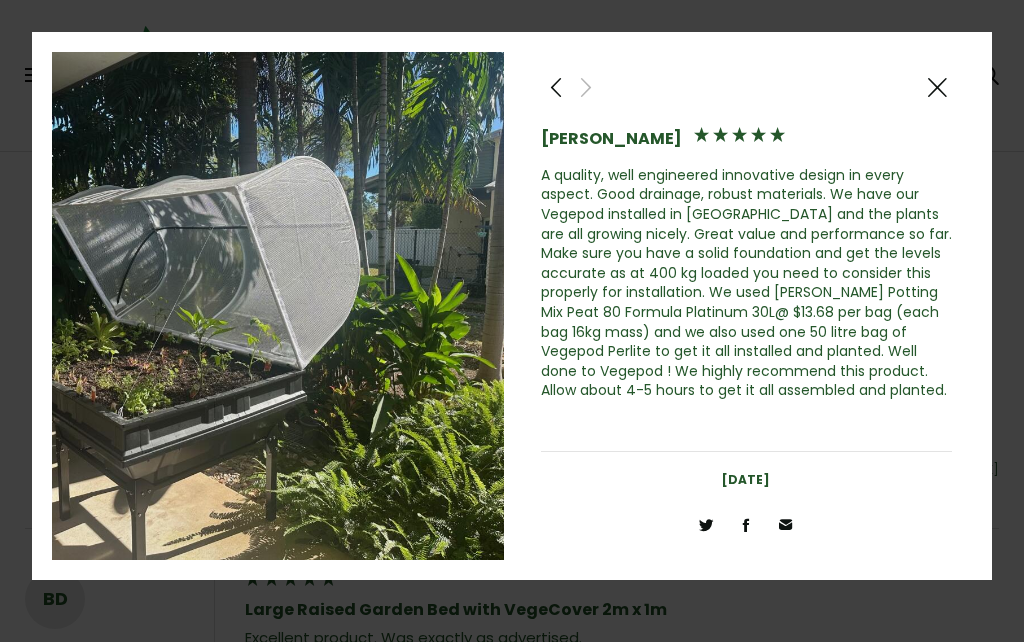 click at bounding box center (937, 87) 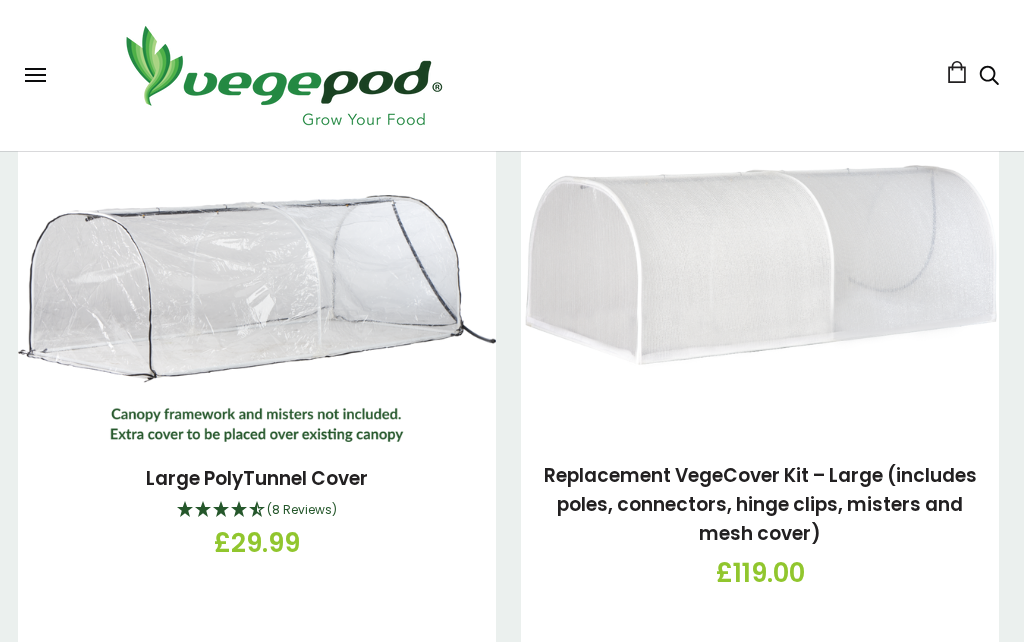 scroll, scrollTop: 3451, scrollLeft: 0, axis: vertical 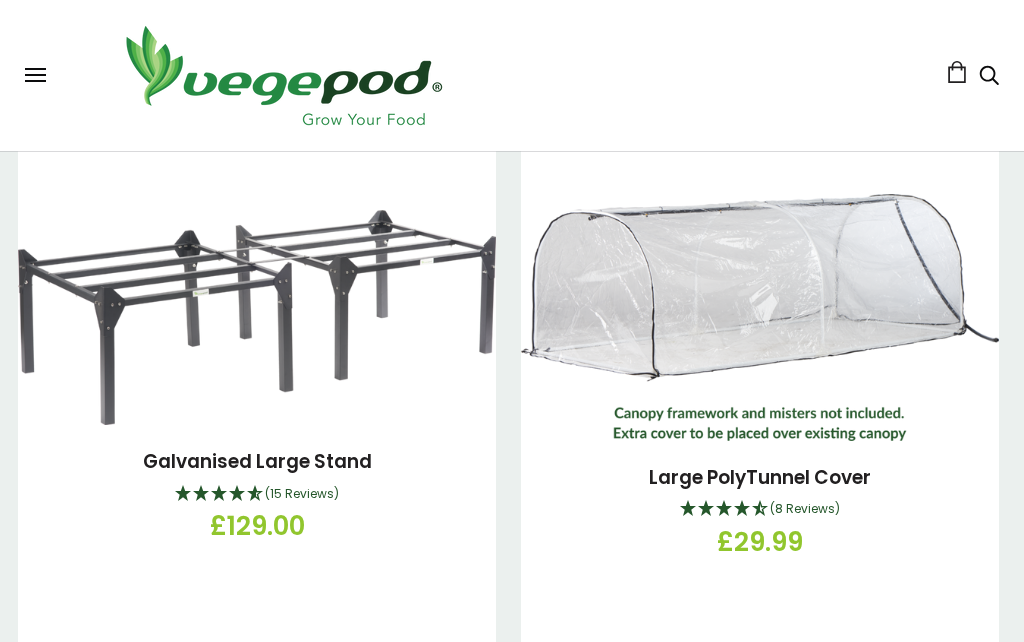 click at bounding box center (35, 75) 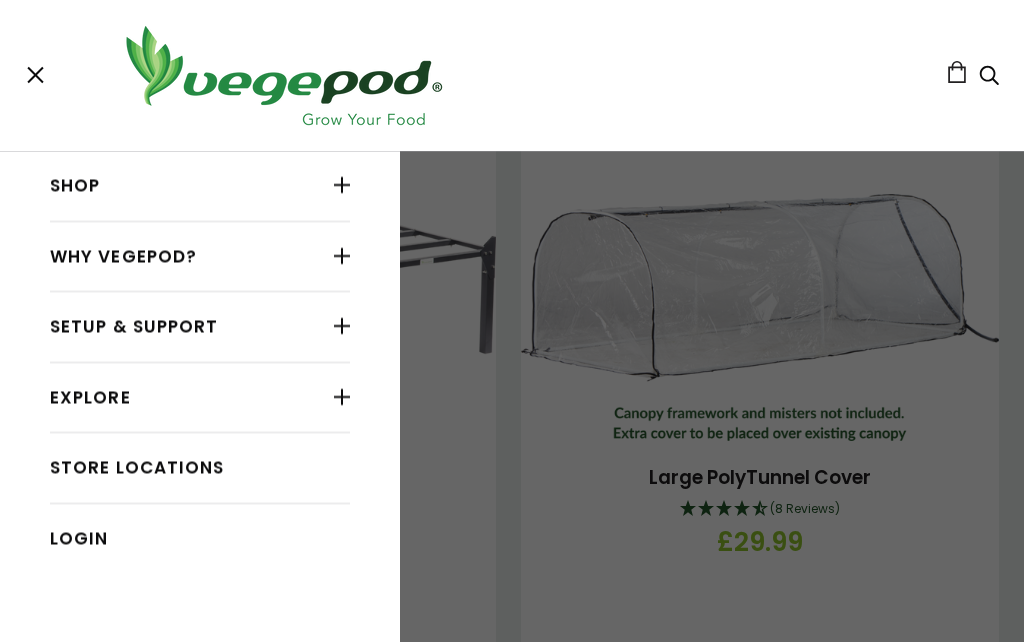 click on "Store Locations" at bounding box center [200, 468] 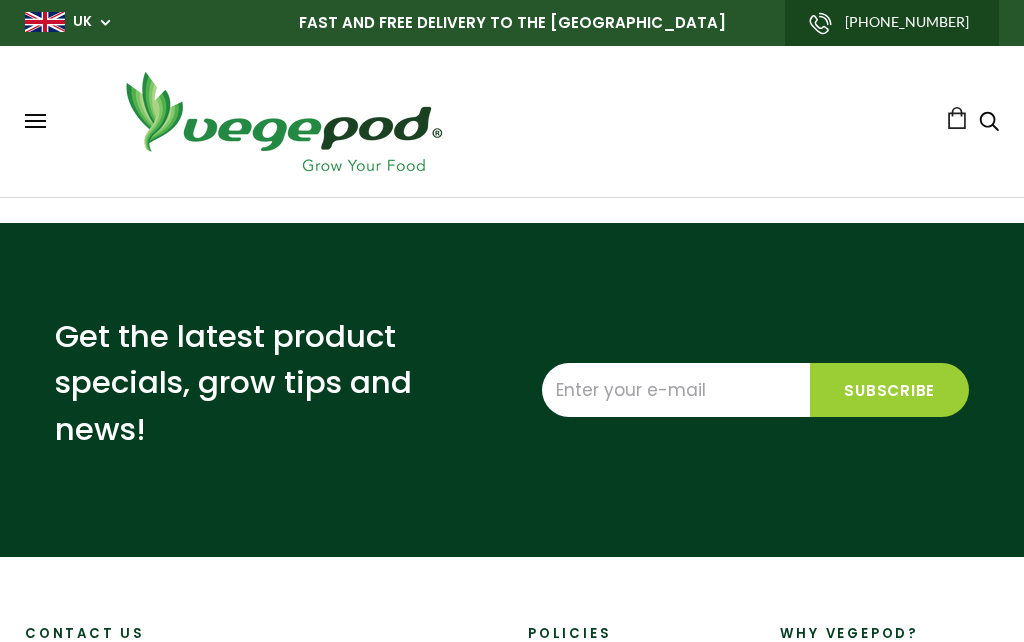 scroll, scrollTop: 0, scrollLeft: 0, axis: both 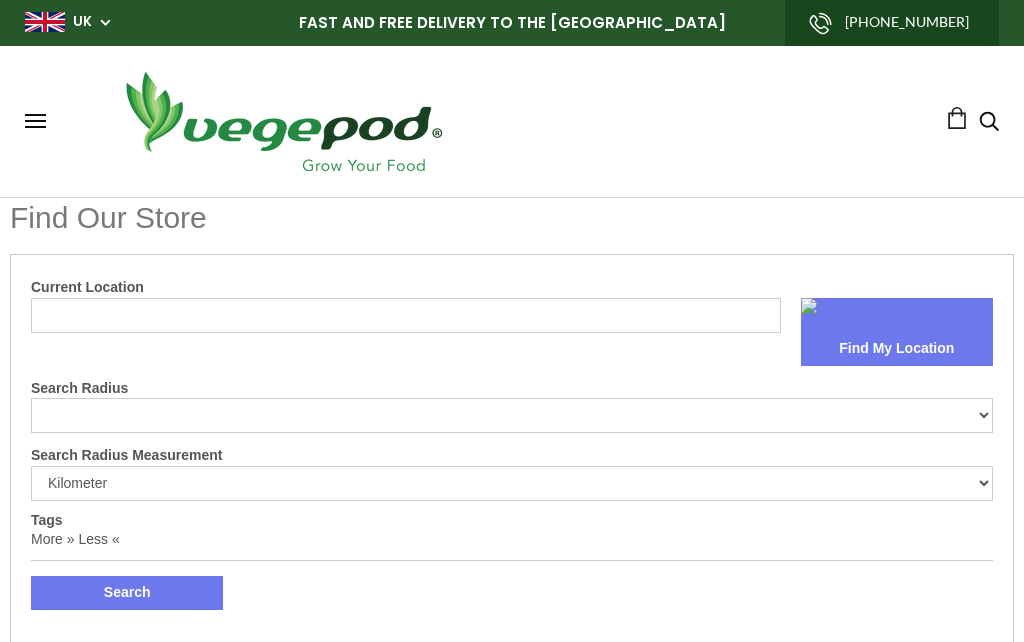 select on "m" 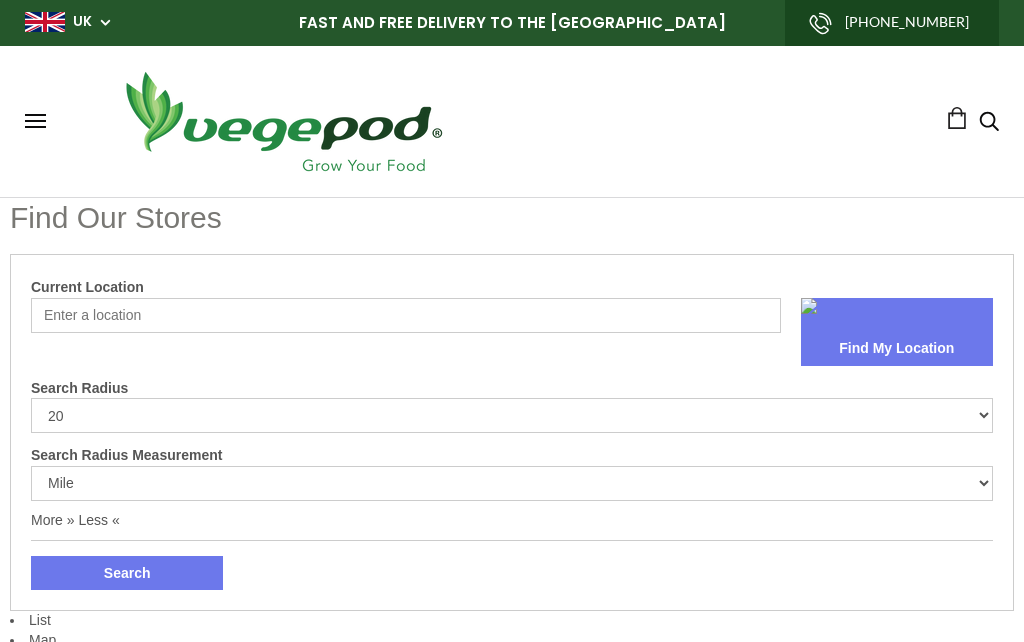 click on "Current Location" at bounding box center [406, 315] 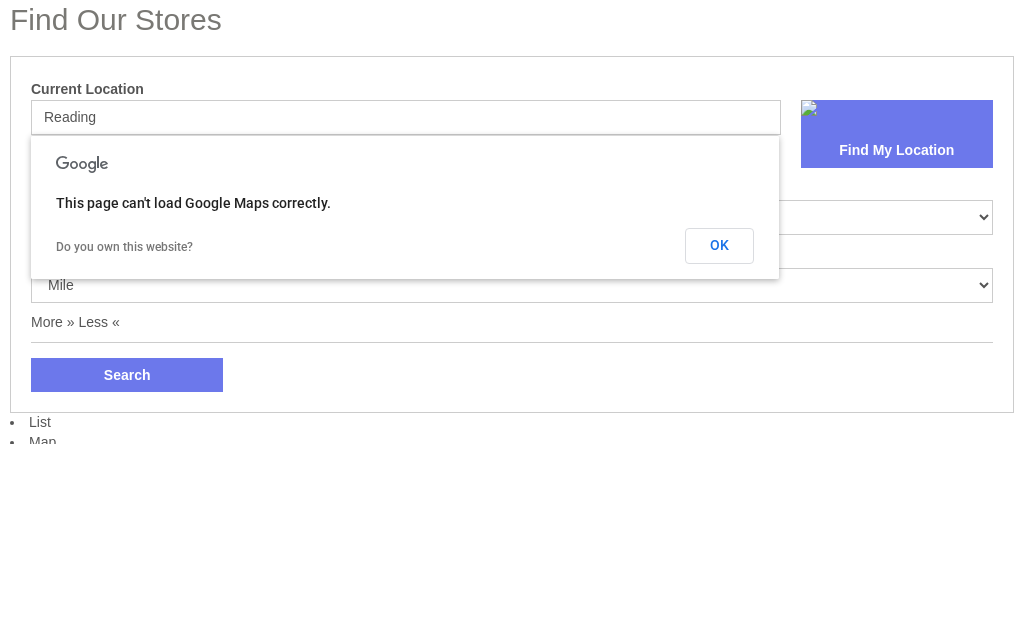 click on "Find My Location" at bounding box center [897, 349] 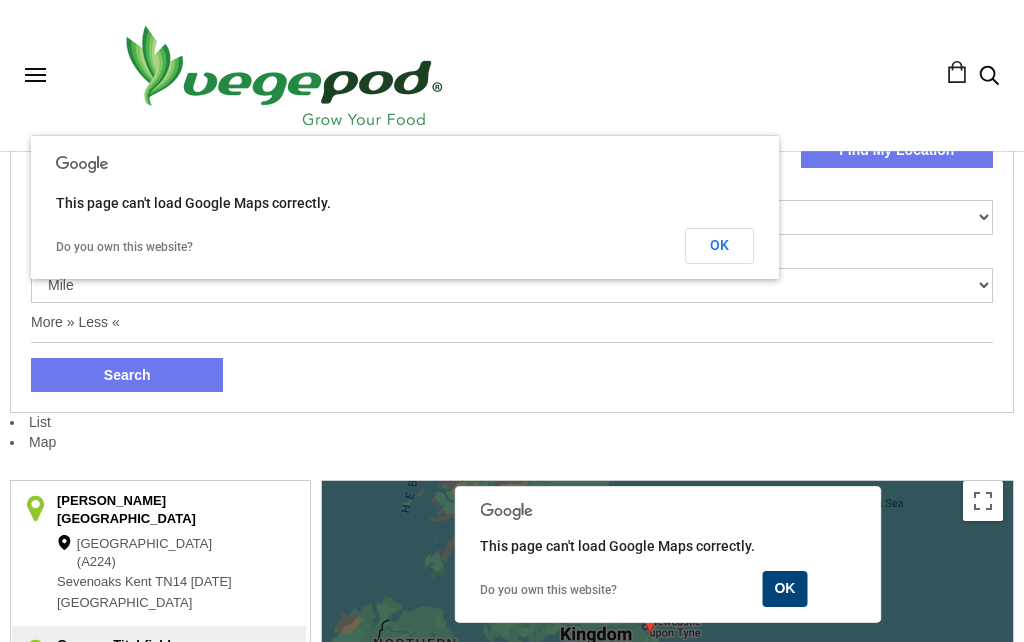 click on "Current Location
Reading
Find My Location
Search Radius
10 20 30 40 No Limit
Search Radius Measurement
Kilometer
Mile
Filter Tags
More »
Less «
Search" at bounding box center (512, 234) 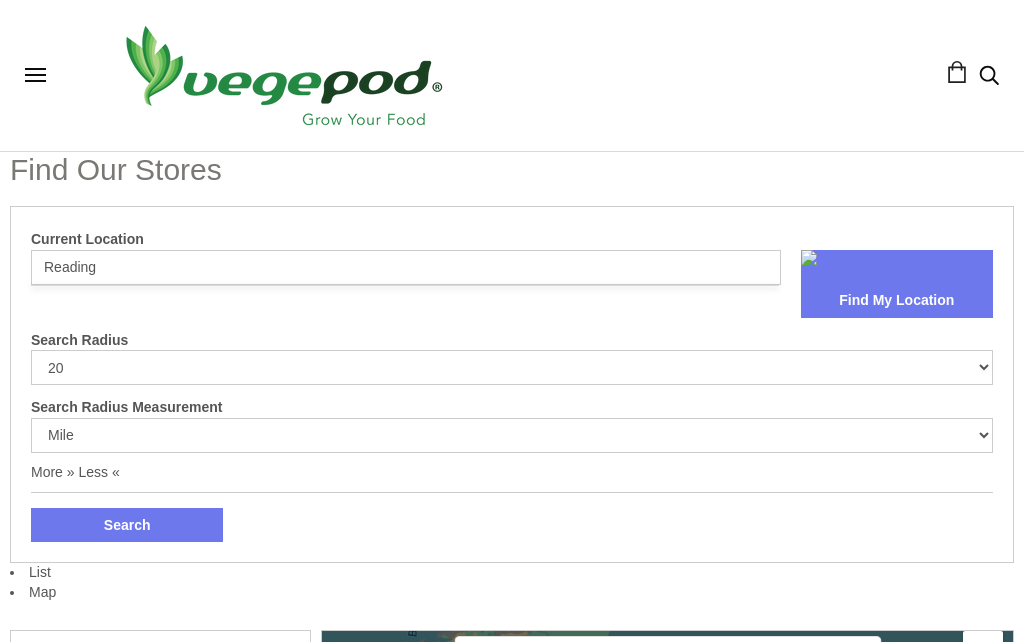 scroll, scrollTop: 76, scrollLeft: 0, axis: vertical 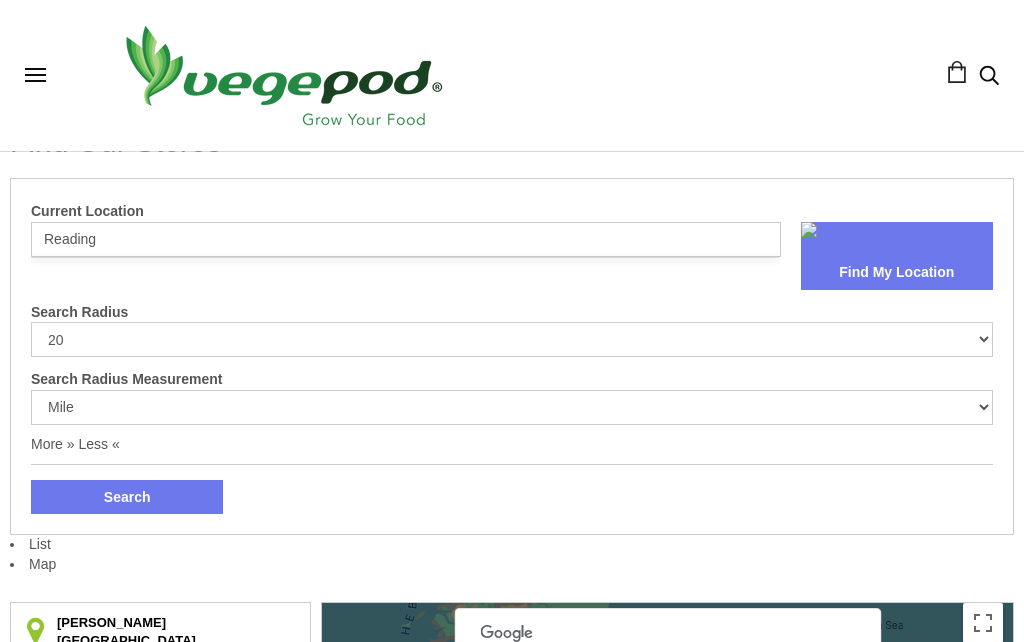 click on "Search" at bounding box center [127, 497] 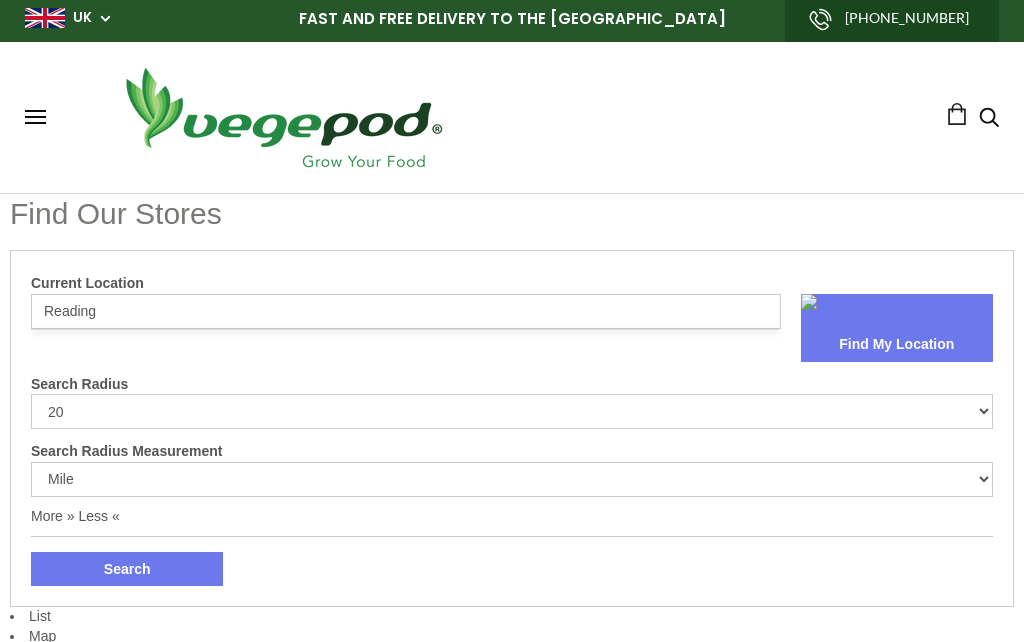 click on "Reading" at bounding box center (406, 311) 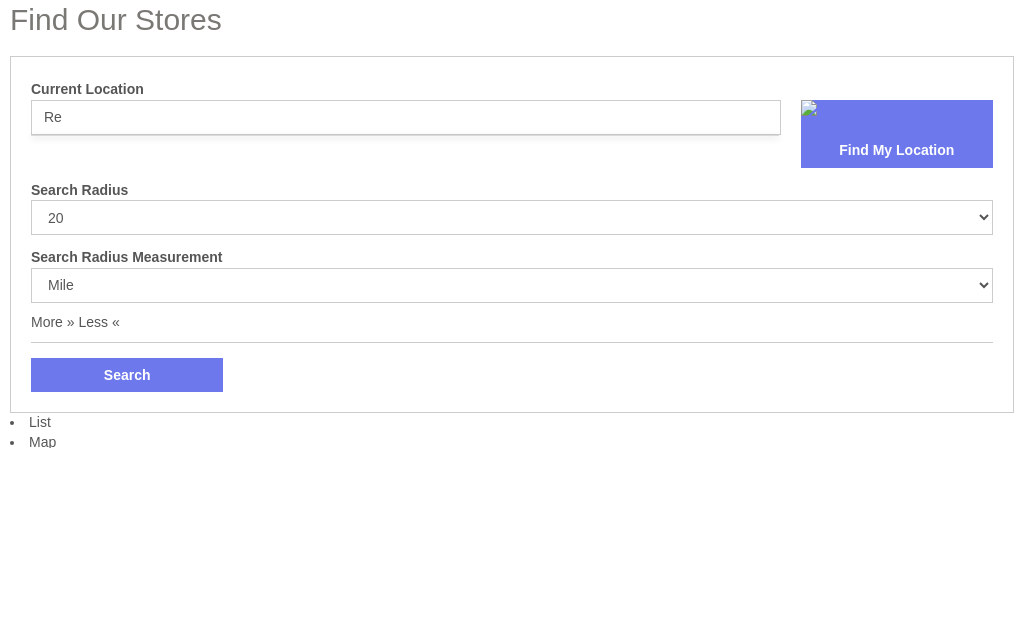 type on "R" 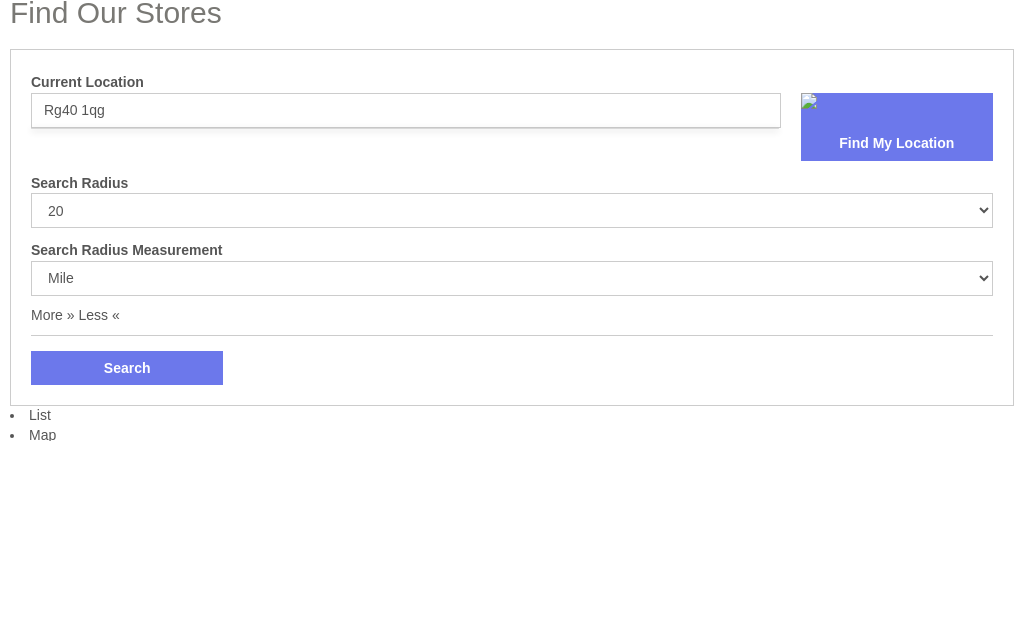 type on "Rg40 1qg" 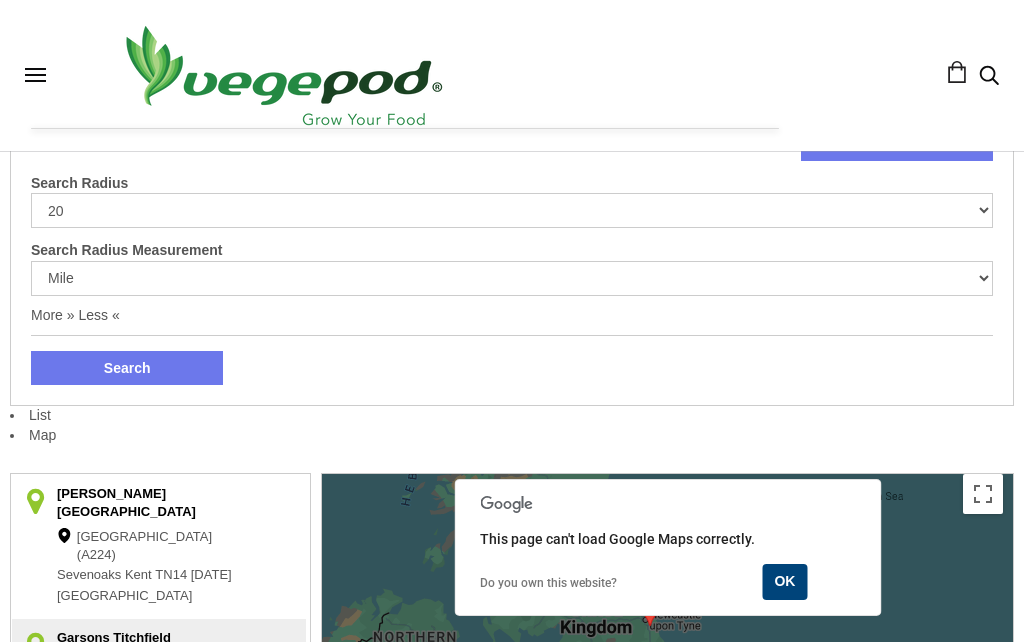 scroll, scrollTop: 292, scrollLeft: 0, axis: vertical 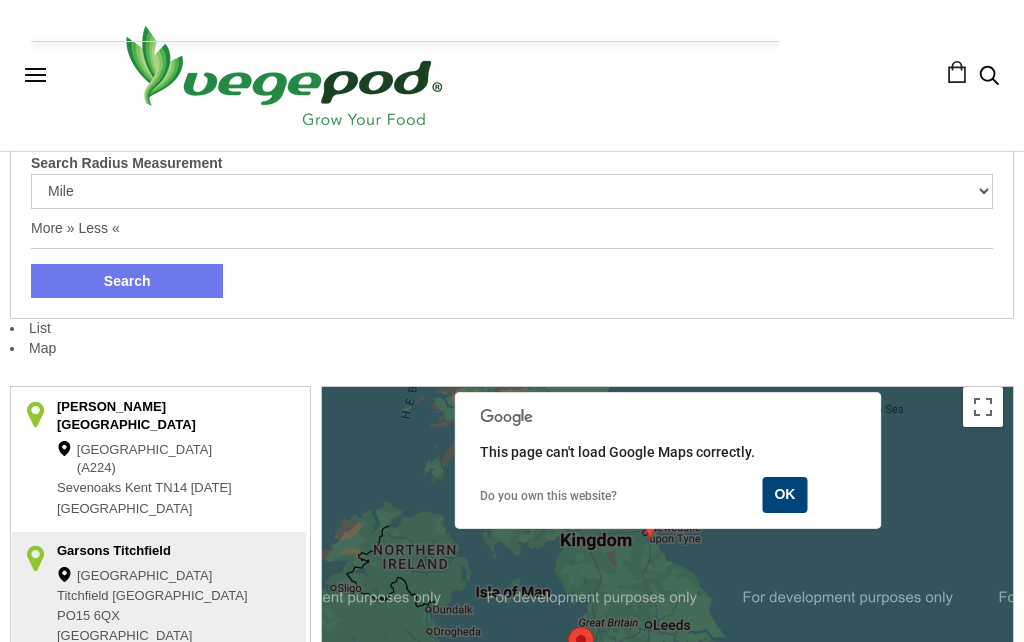 click on "OK" at bounding box center [784, 495] 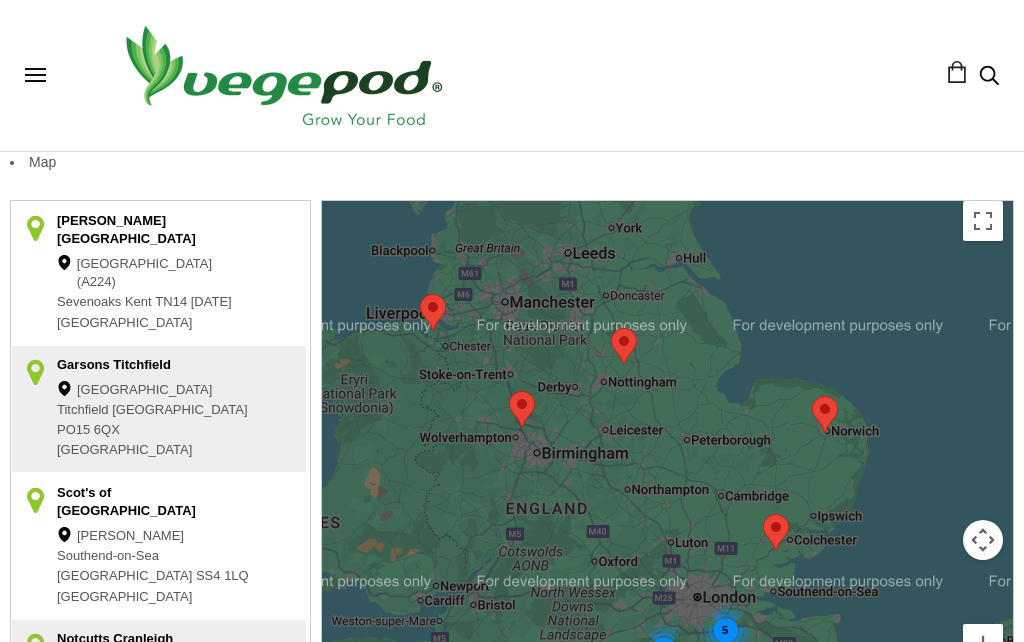 scroll, scrollTop: 477, scrollLeft: 0, axis: vertical 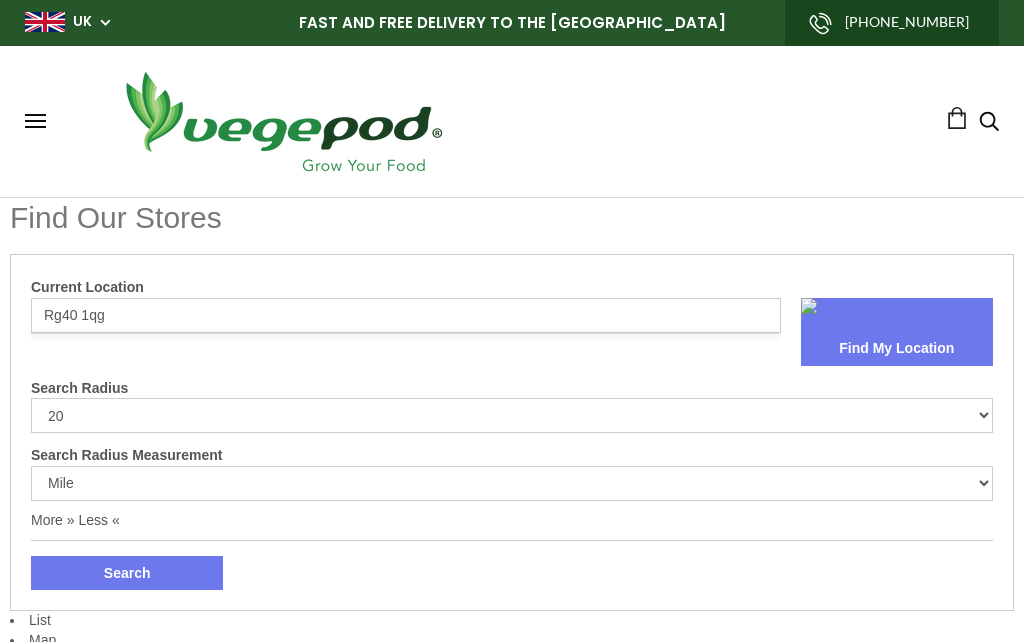 click at bounding box center (35, 121) 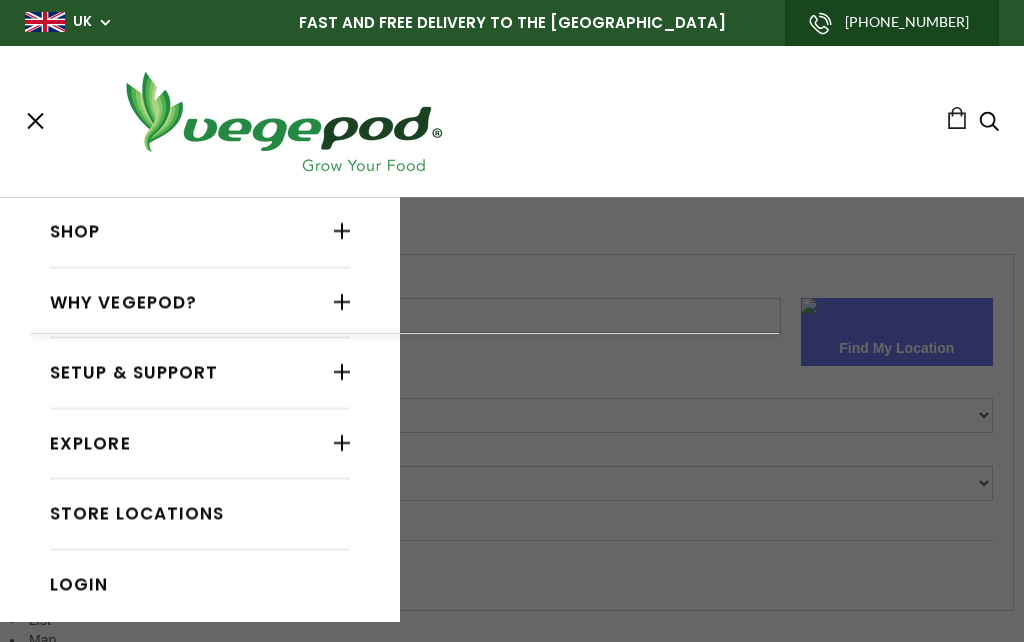 click on "Shop" at bounding box center [200, 232] 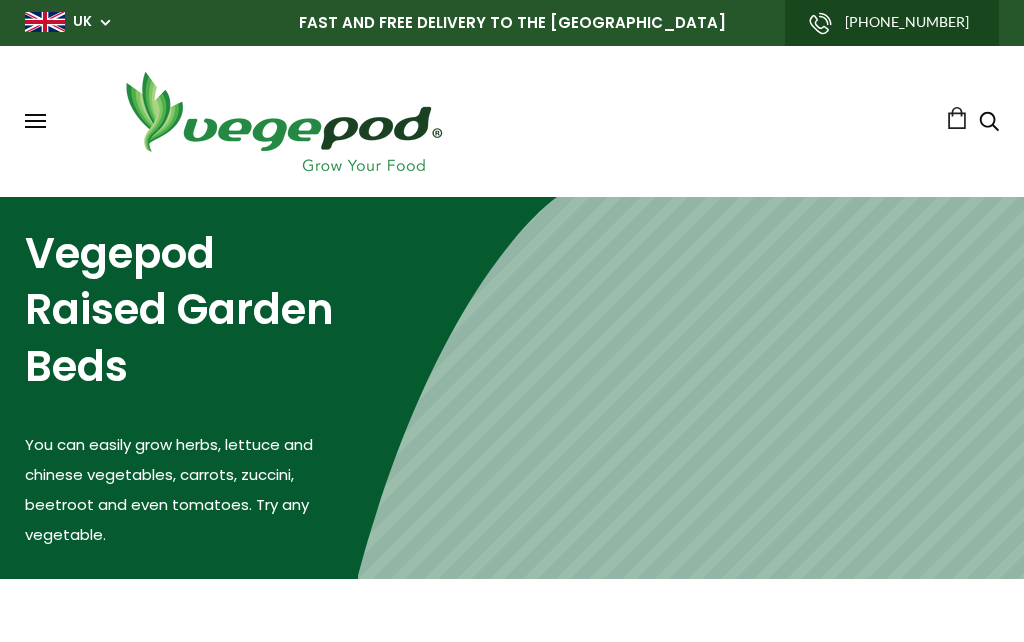 scroll, scrollTop: 0, scrollLeft: 0, axis: both 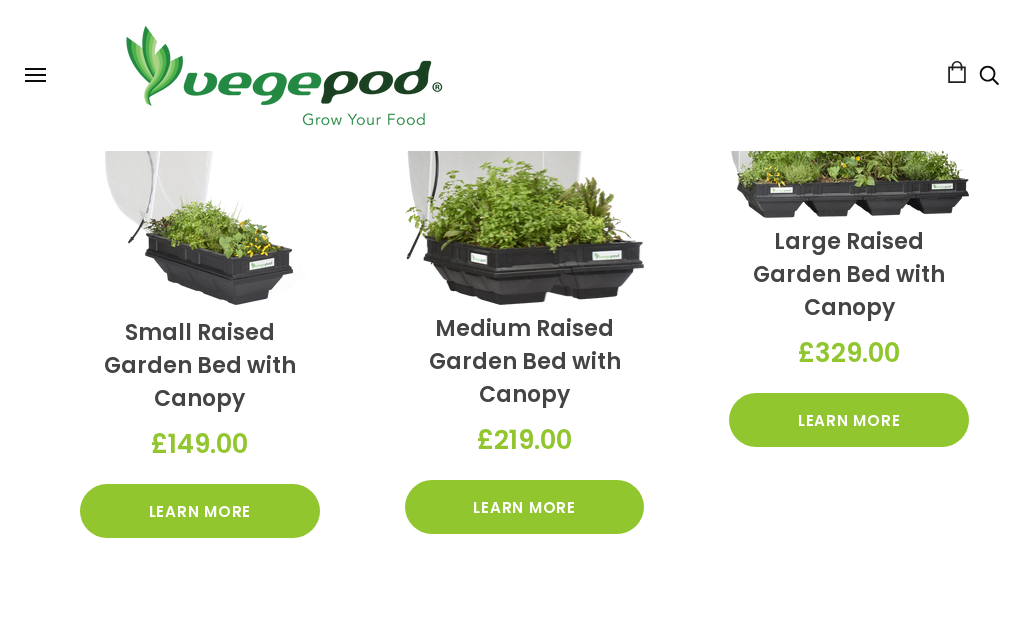 click on "Learn More" at bounding box center (849, 420) 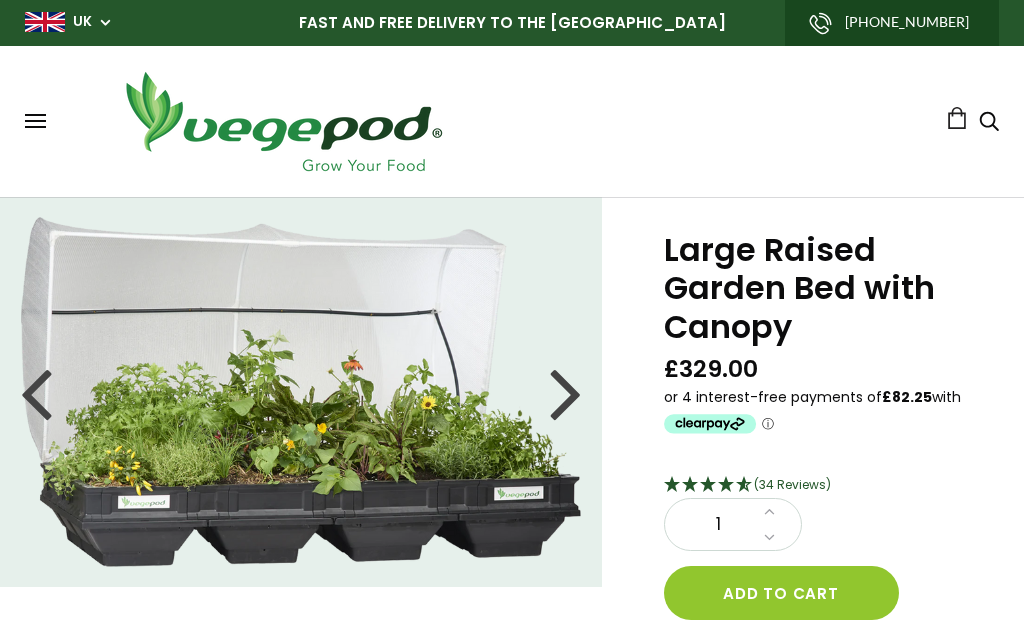 scroll, scrollTop: 0, scrollLeft: 0, axis: both 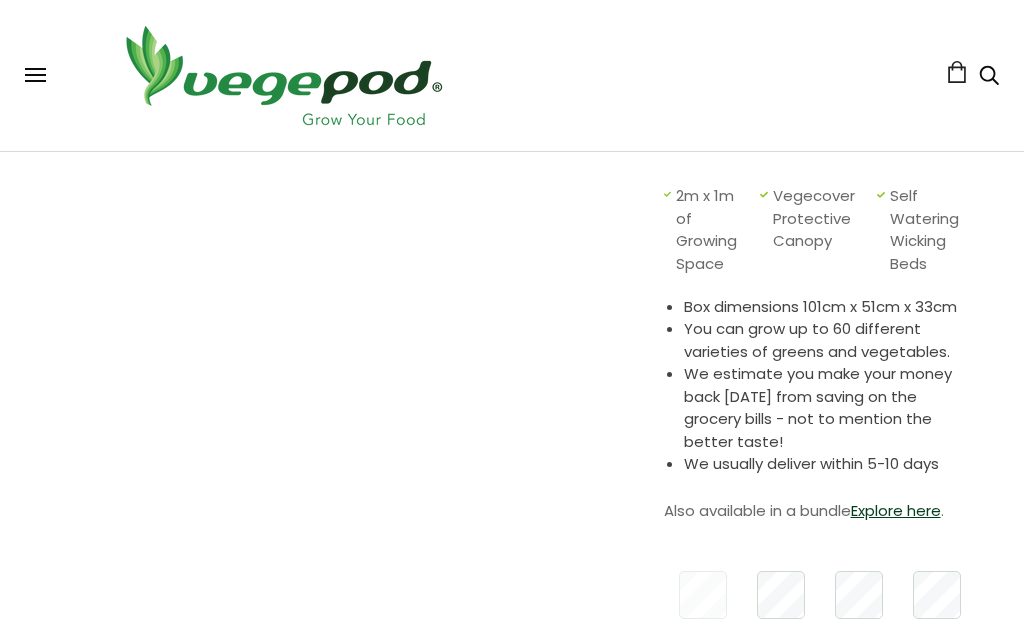 click on "Explore here" at bounding box center [896, 510] 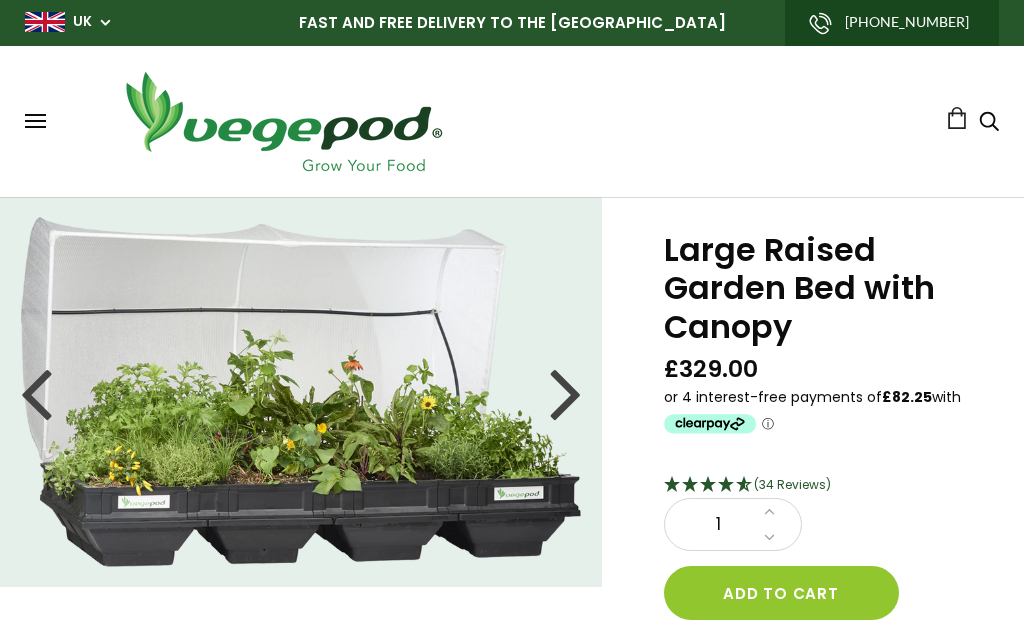scroll, scrollTop: 567, scrollLeft: 0, axis: vertical 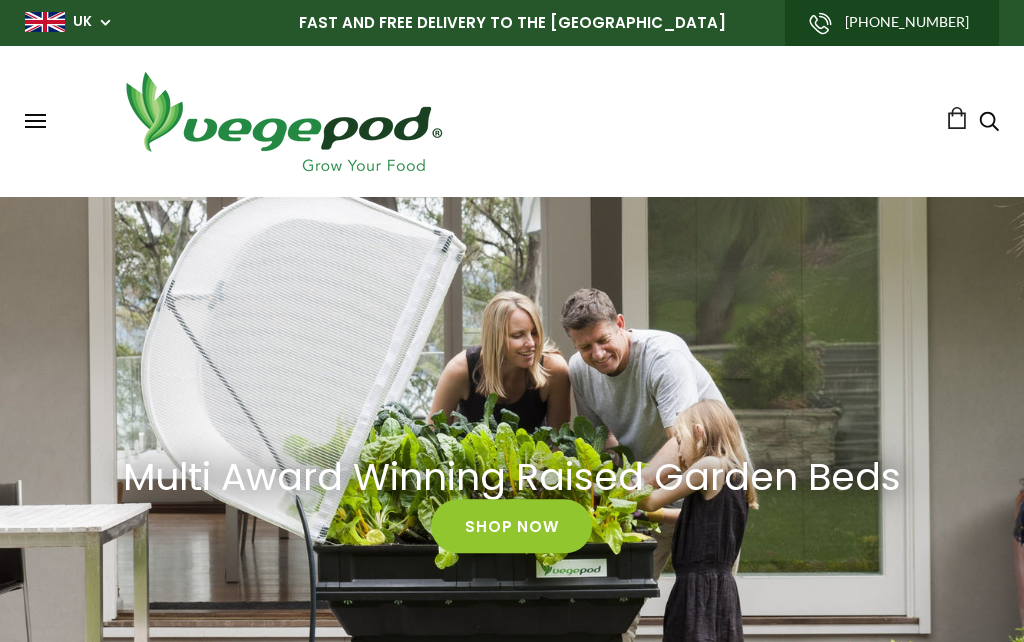 click on "UK" at bounding box center (82, 22) 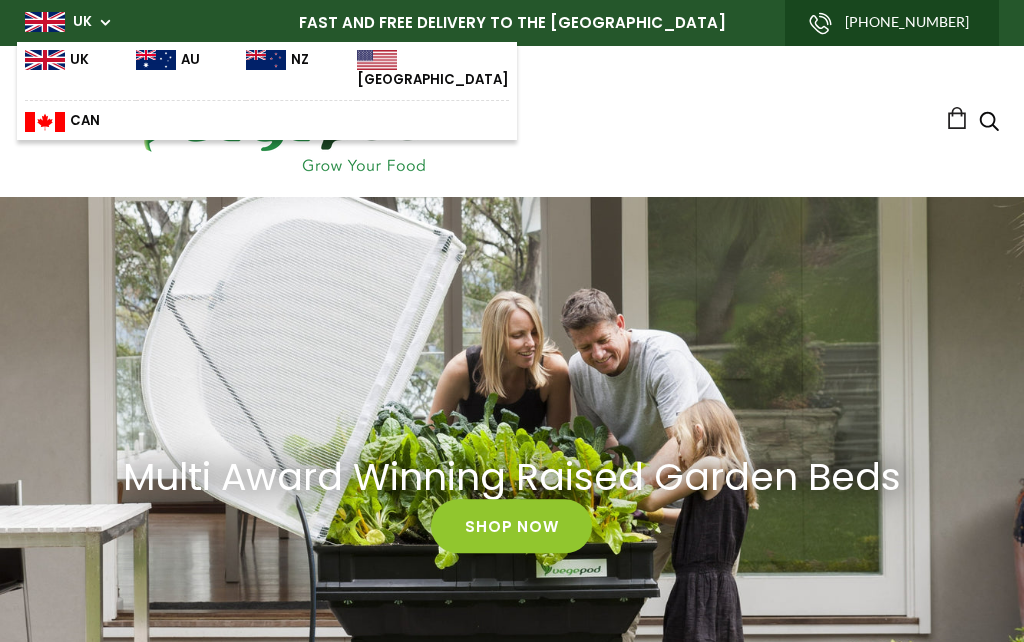 click at bounding box center (45, 60) 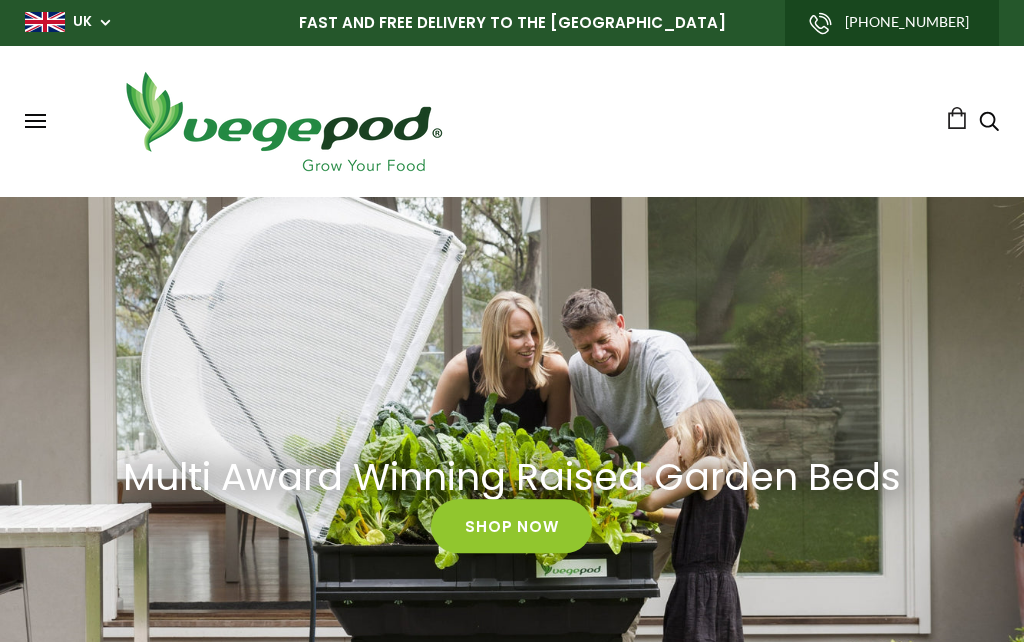 scroll, scrollTop: 0, scrollLeft: 0, axis: both 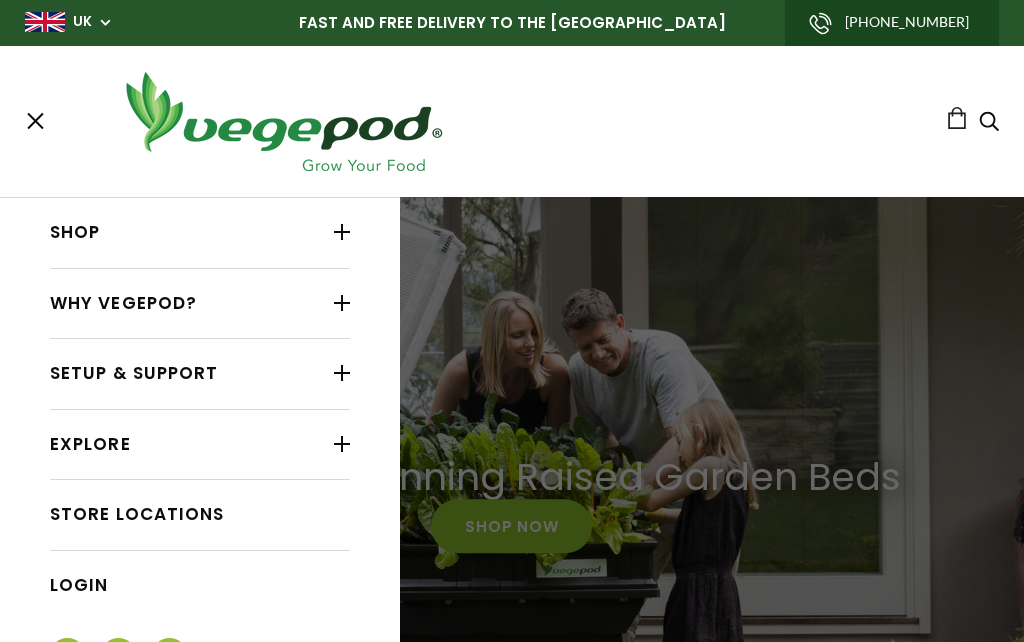click on "Store Locations" at bounding box center (200, 515) 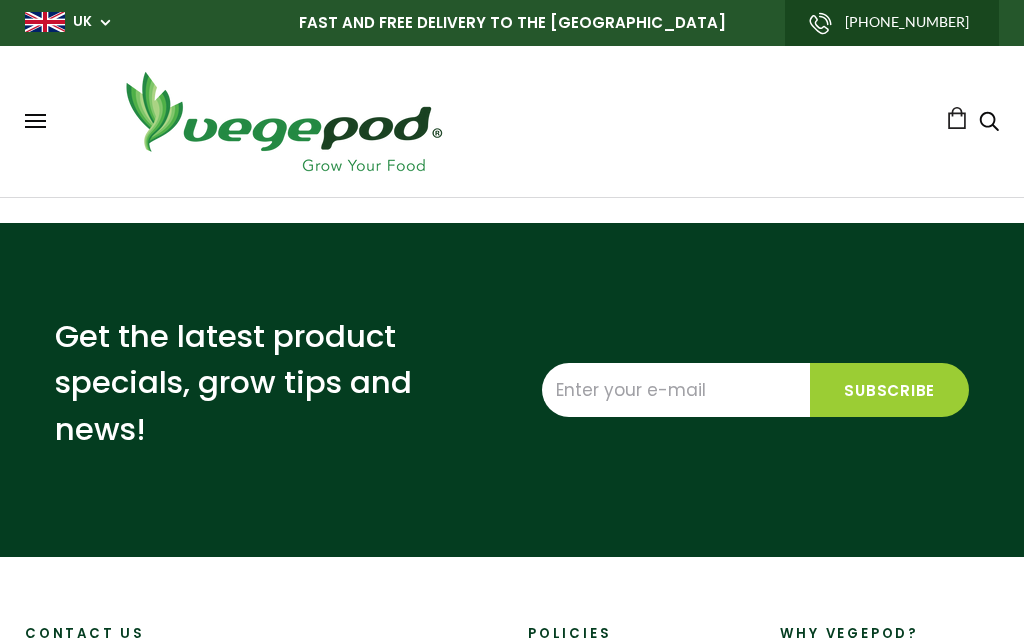 scroll, scrollTop: 0, scrollLeft: 0, axis: both 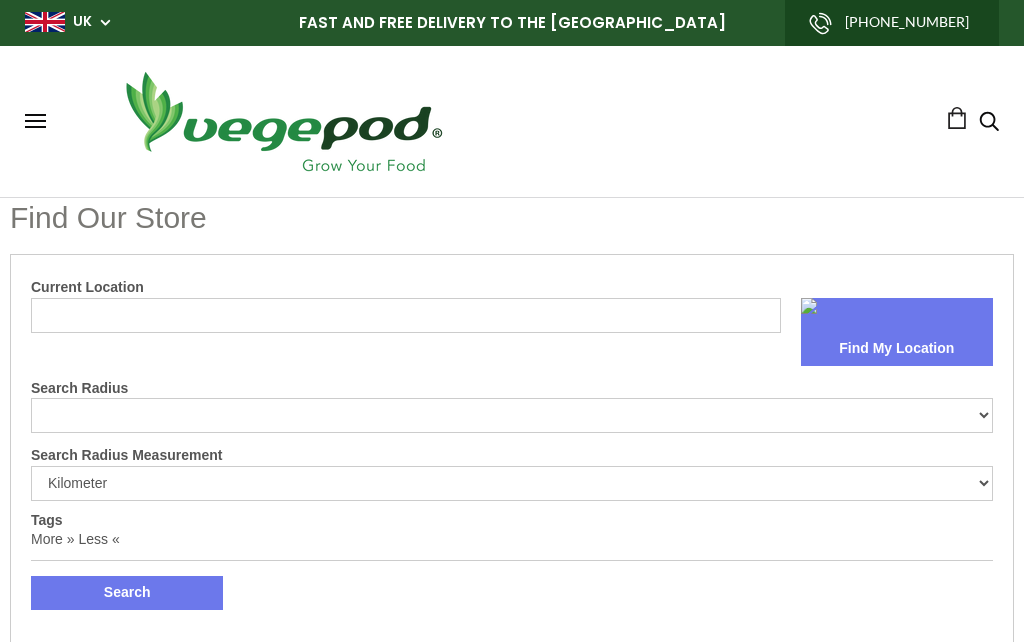select on "m" 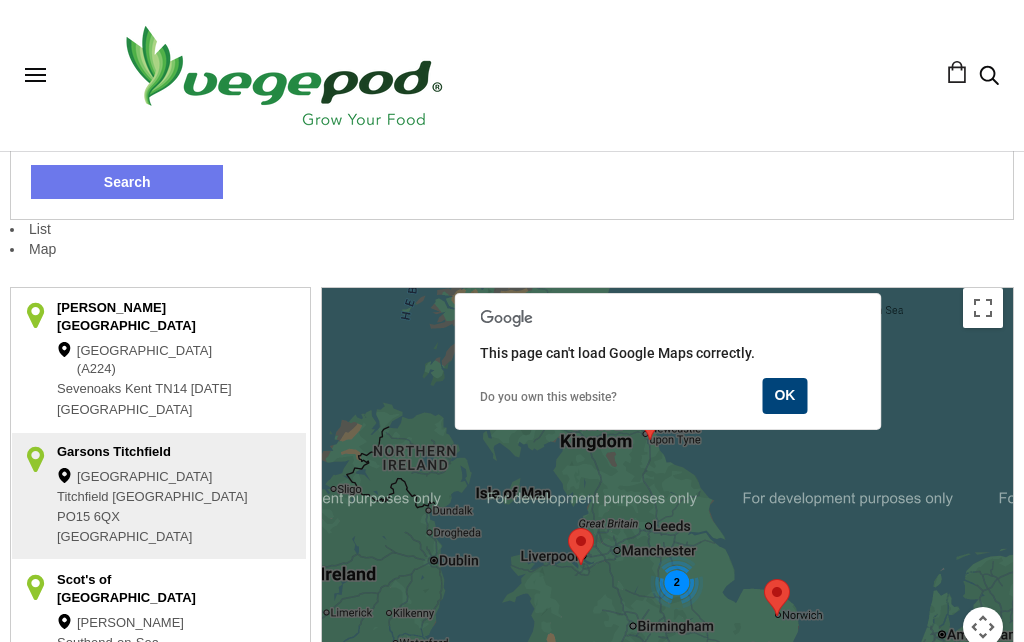 scroll, scrollTop: 384, scrollLeft: 0, axis: vertical 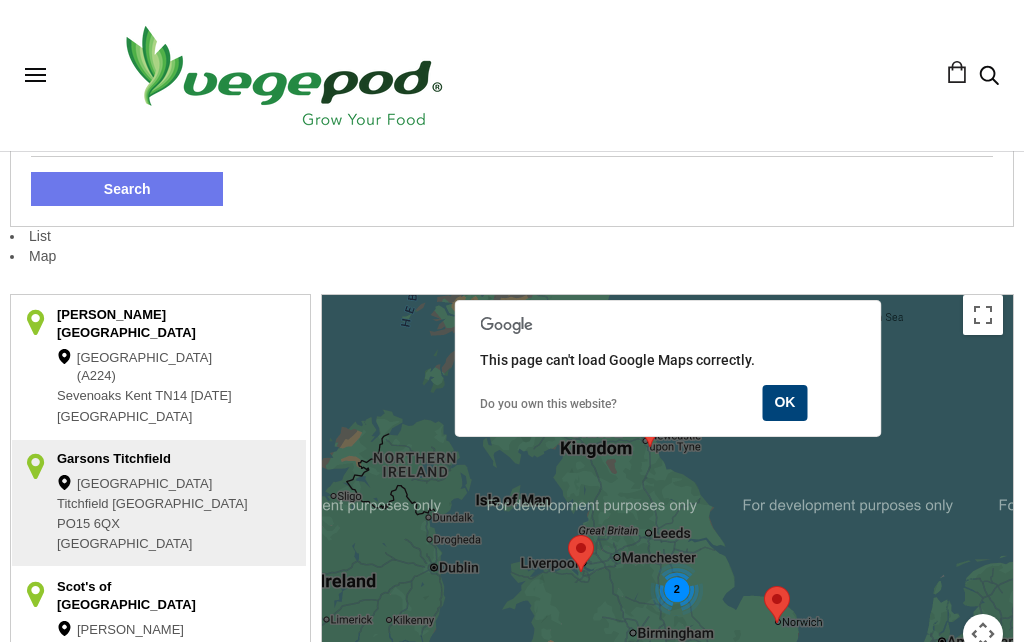 click on "Map" at bounding box center (512, 257) 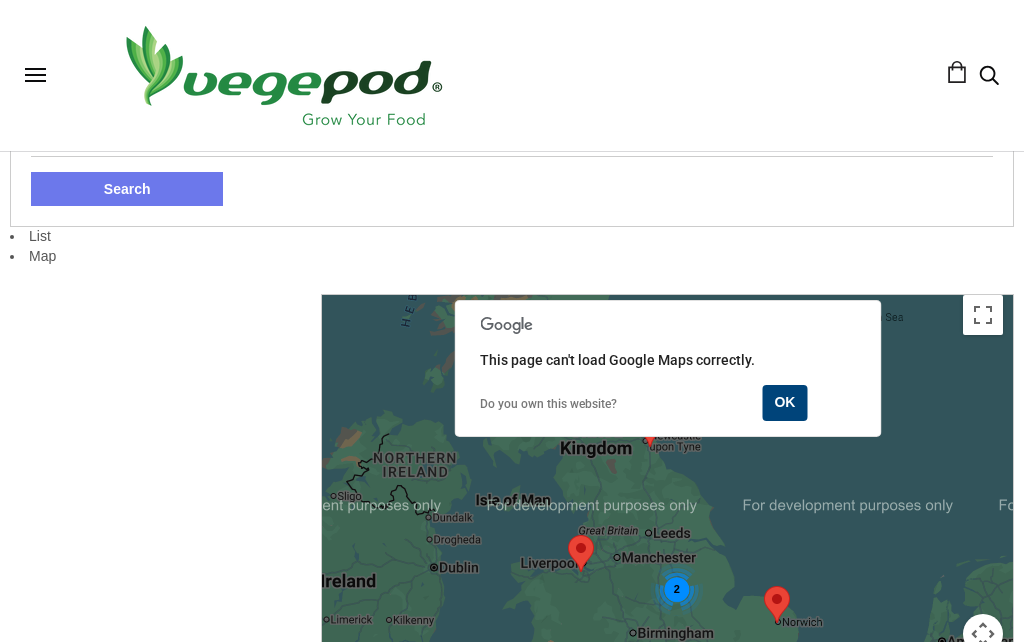 click on "List" at bounding box center [512, 51] 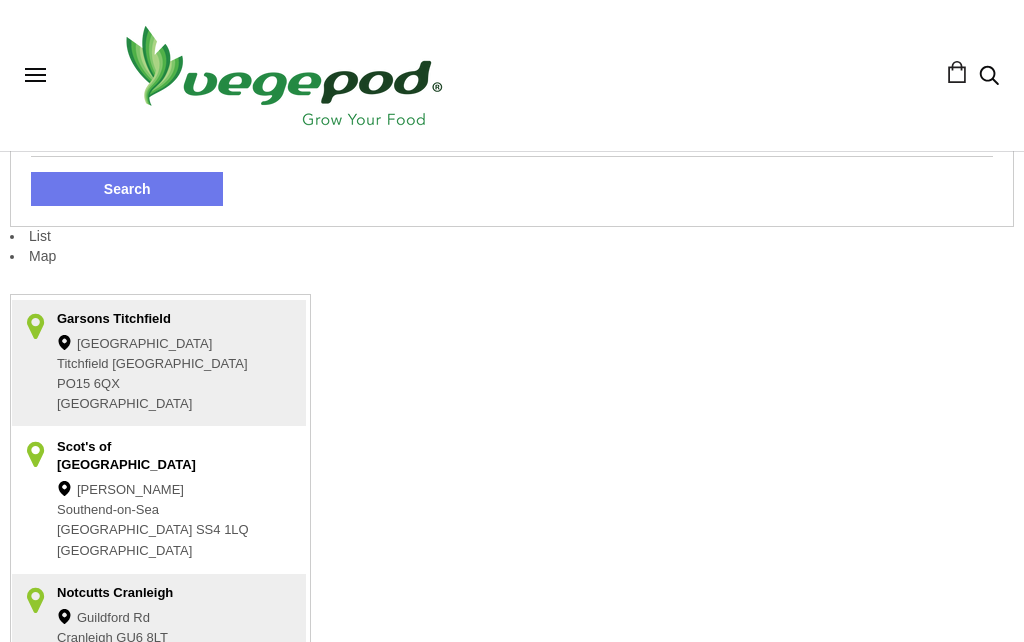 scroll, scrollTop: 141, scrollLeft: 0, axis: vertical 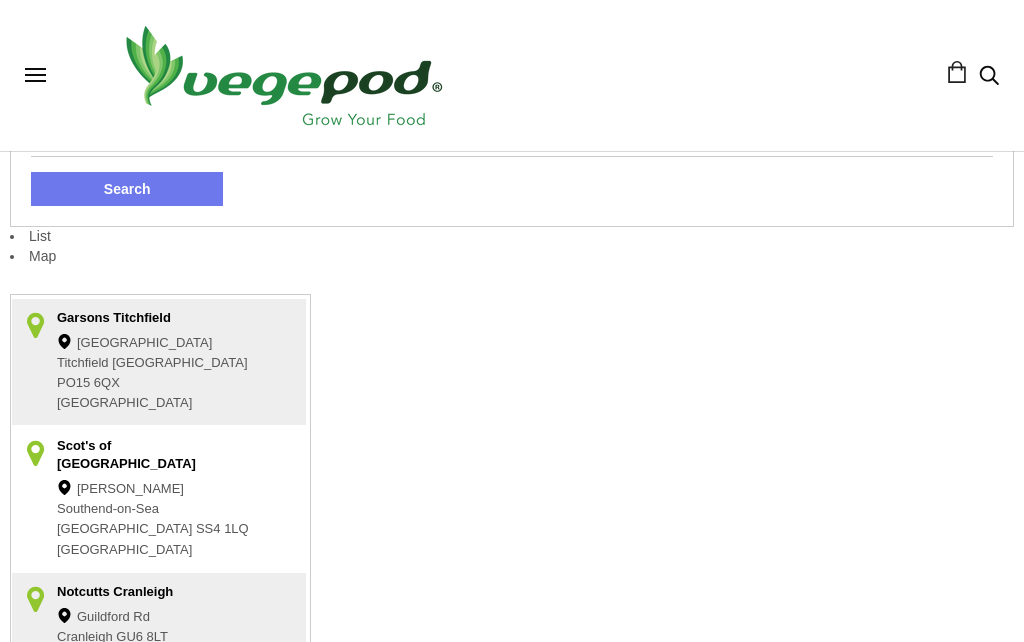 click on "Cranleigh" at bounding box center [89, 256] 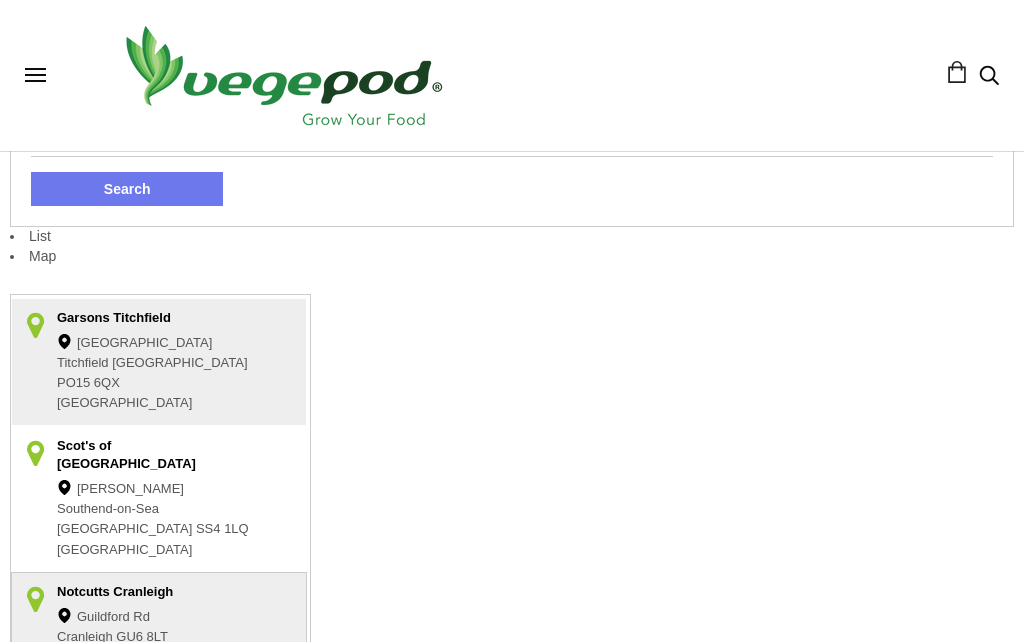 click on "Cranleigh" at bounding box center (85, 638) 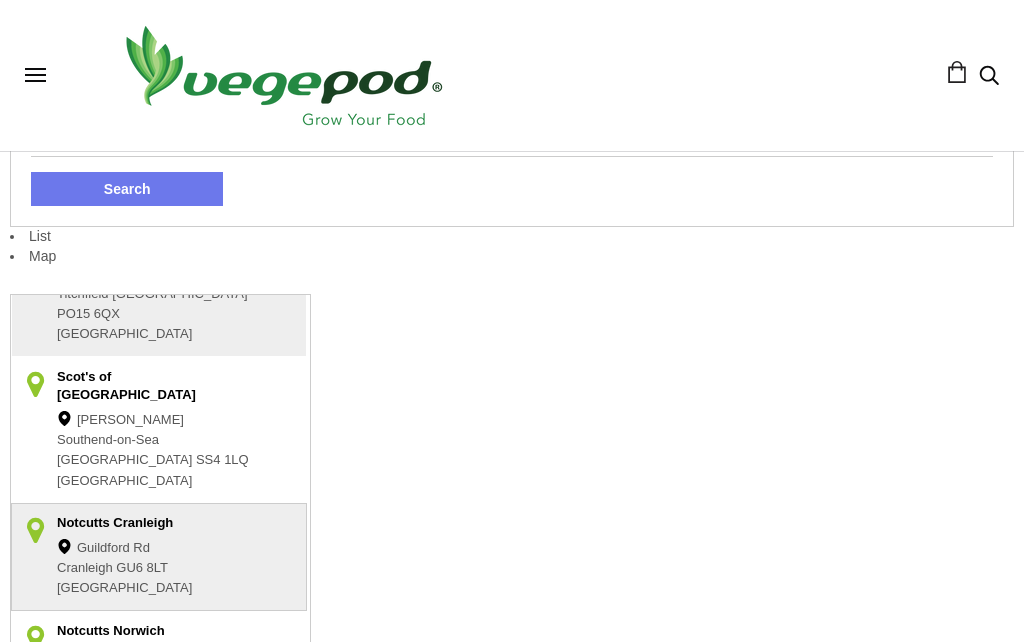 scroll, scrollTop: 209, scrollLeft: 0, axis: vertical 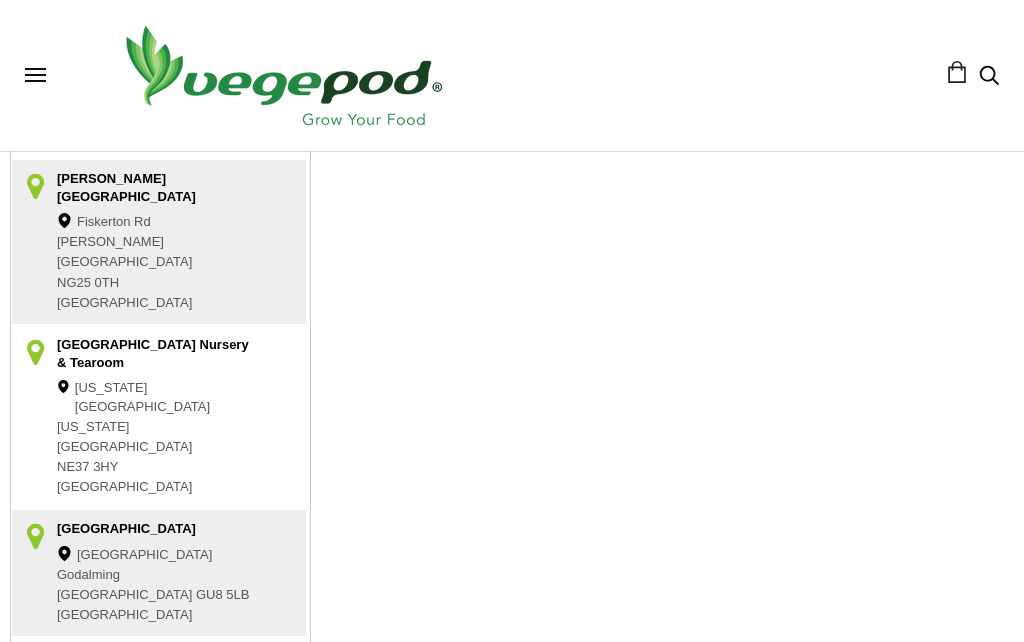 click on "[GEOGRAPHIC_DATA]" at bounding box center (124, -390) 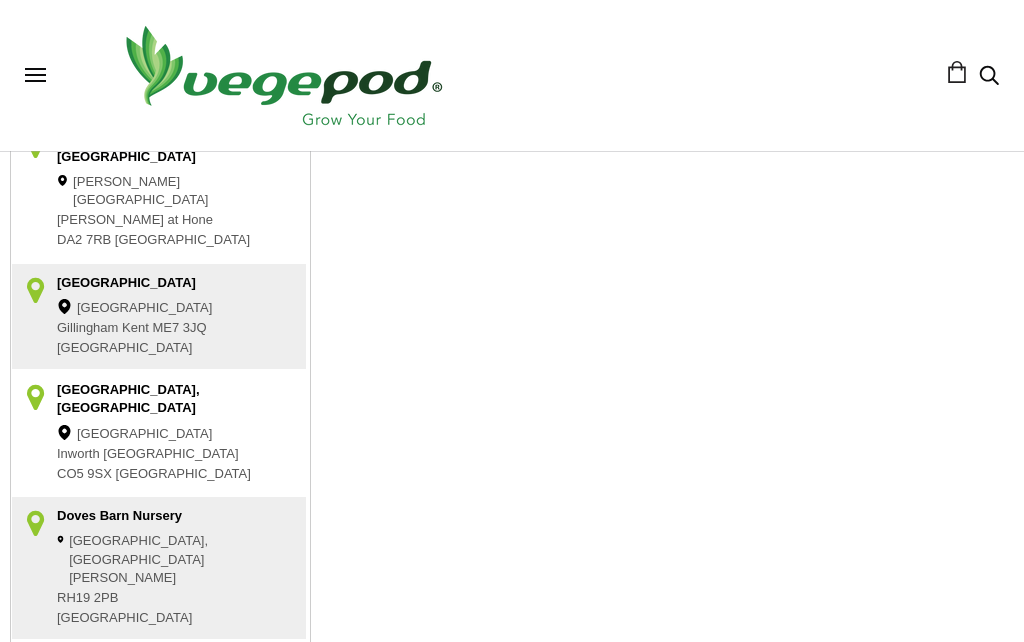 scroll, scrollTop: 1163, scrollLeft: 0, axis: vertical 